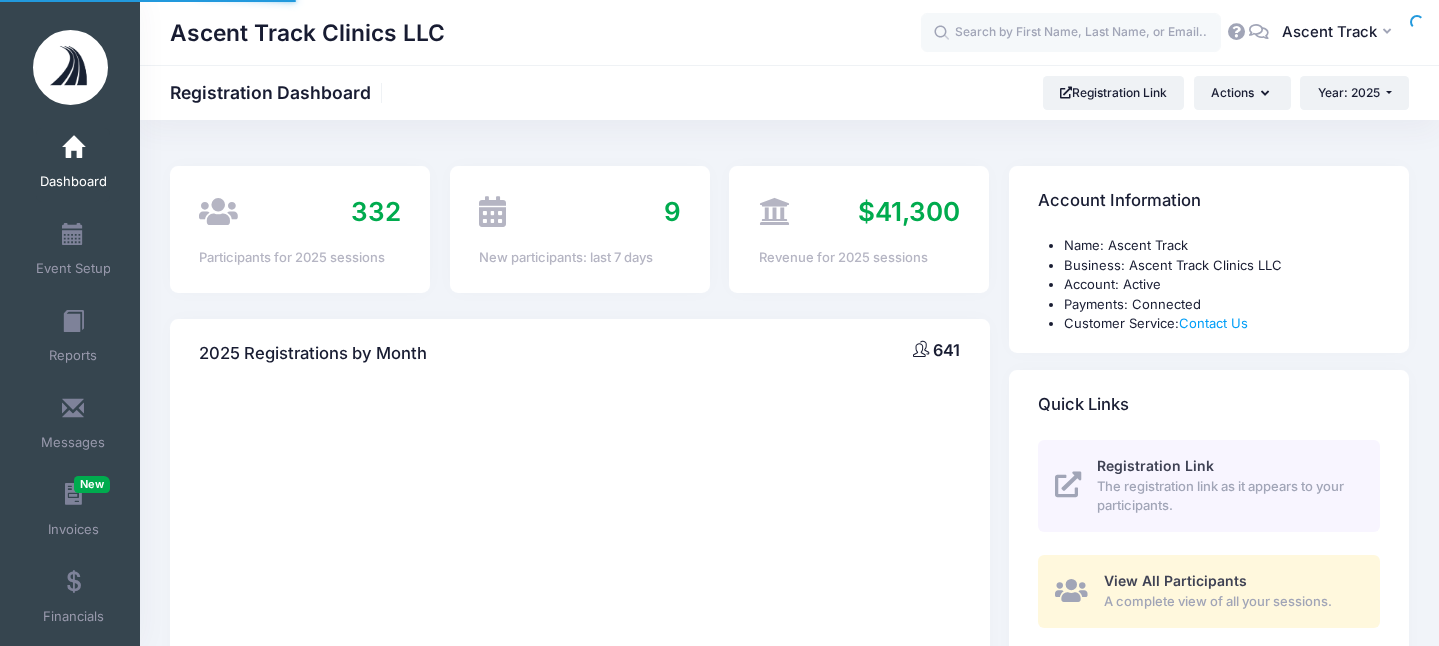 scroll, scrollTop: 0, scrollLeft: 0, axis: both 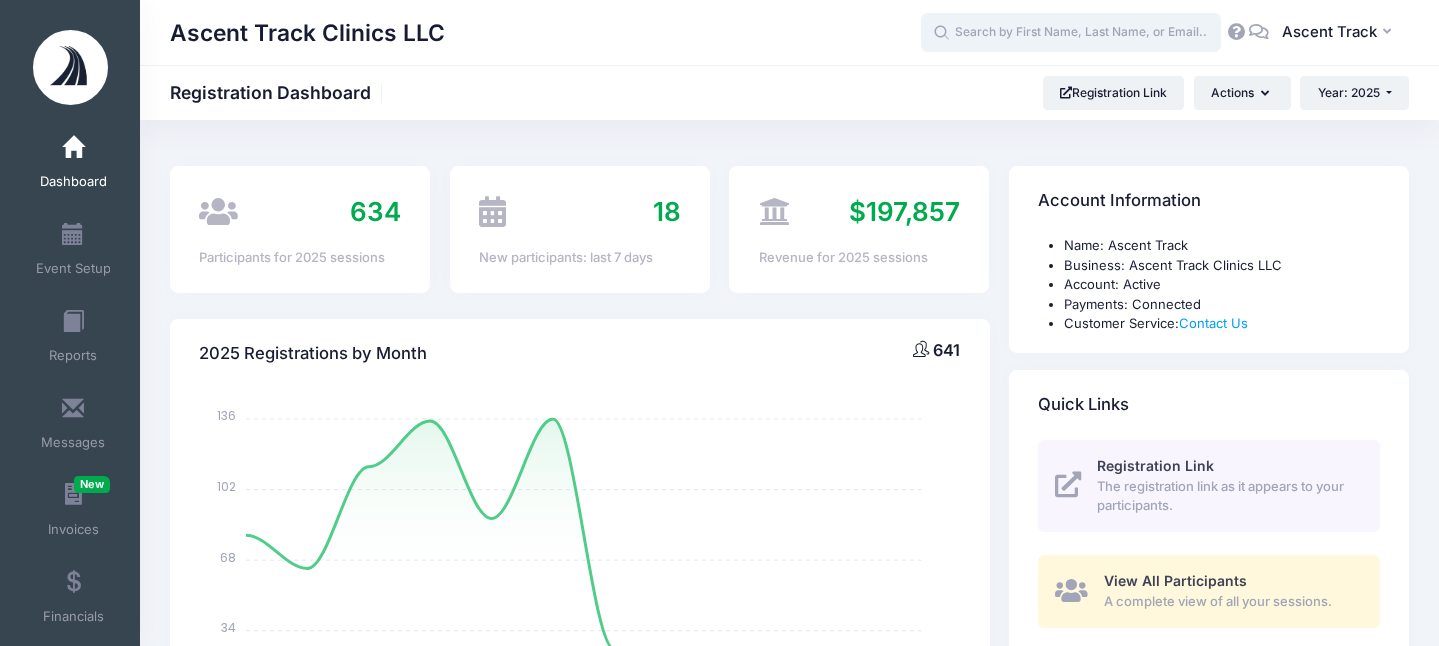 click at bounding box center [1071, 33] 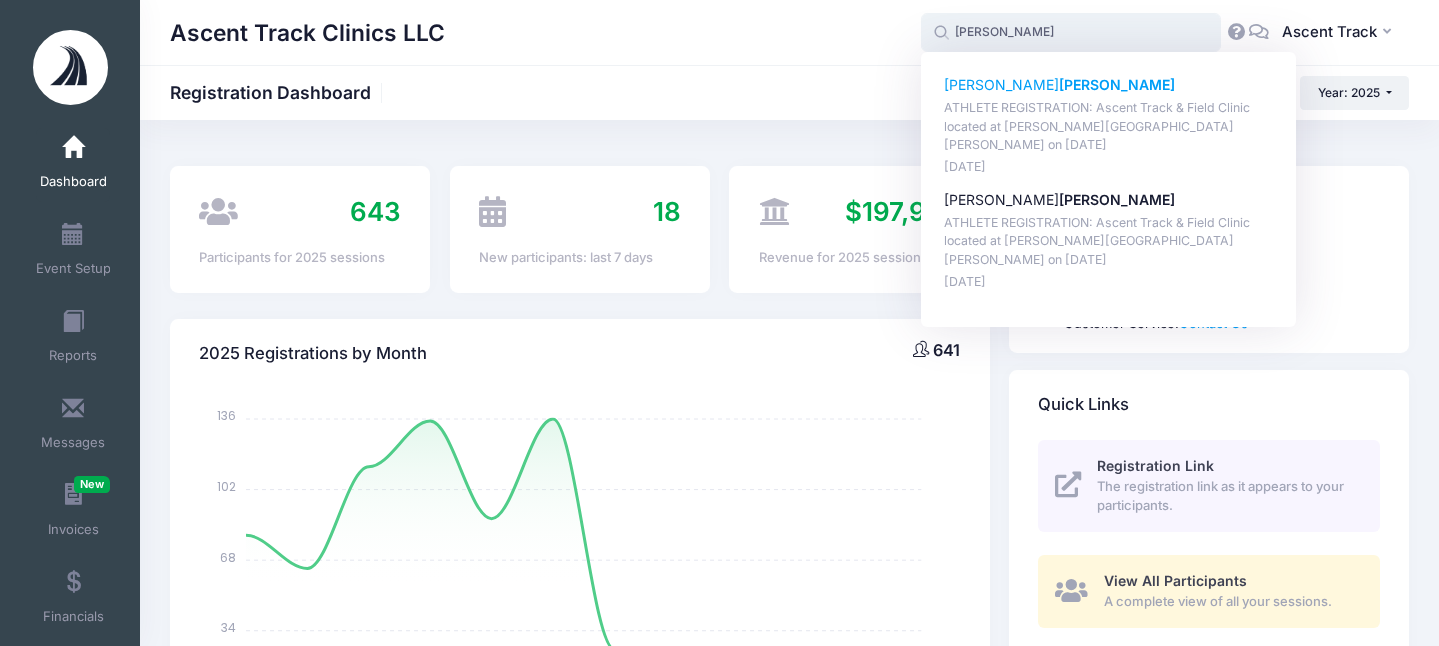 click on "ATHLETE REGISTRATION: Ascent Track & Field Clinic located at George Mason University on Jul-12, 2025" at bounding box center (1109, 127) 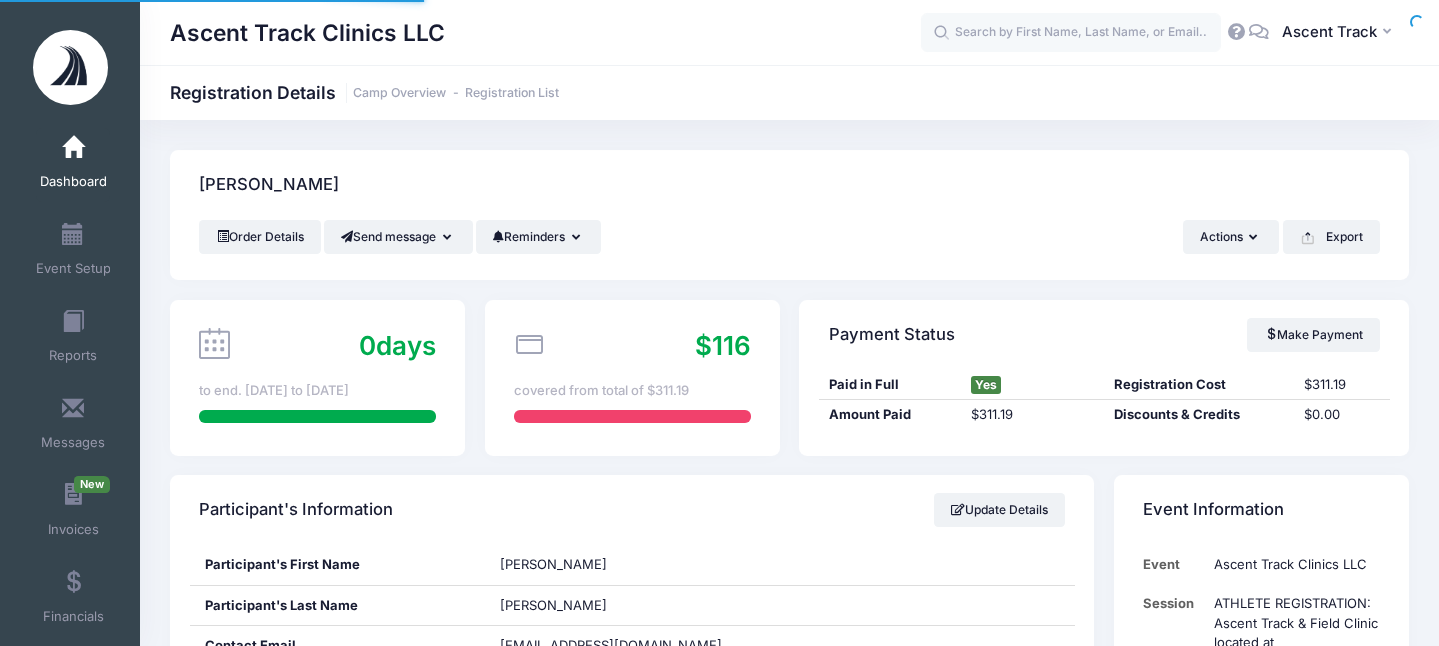scroll, scrollTop: 0, scrollLeft: 0, axis: both 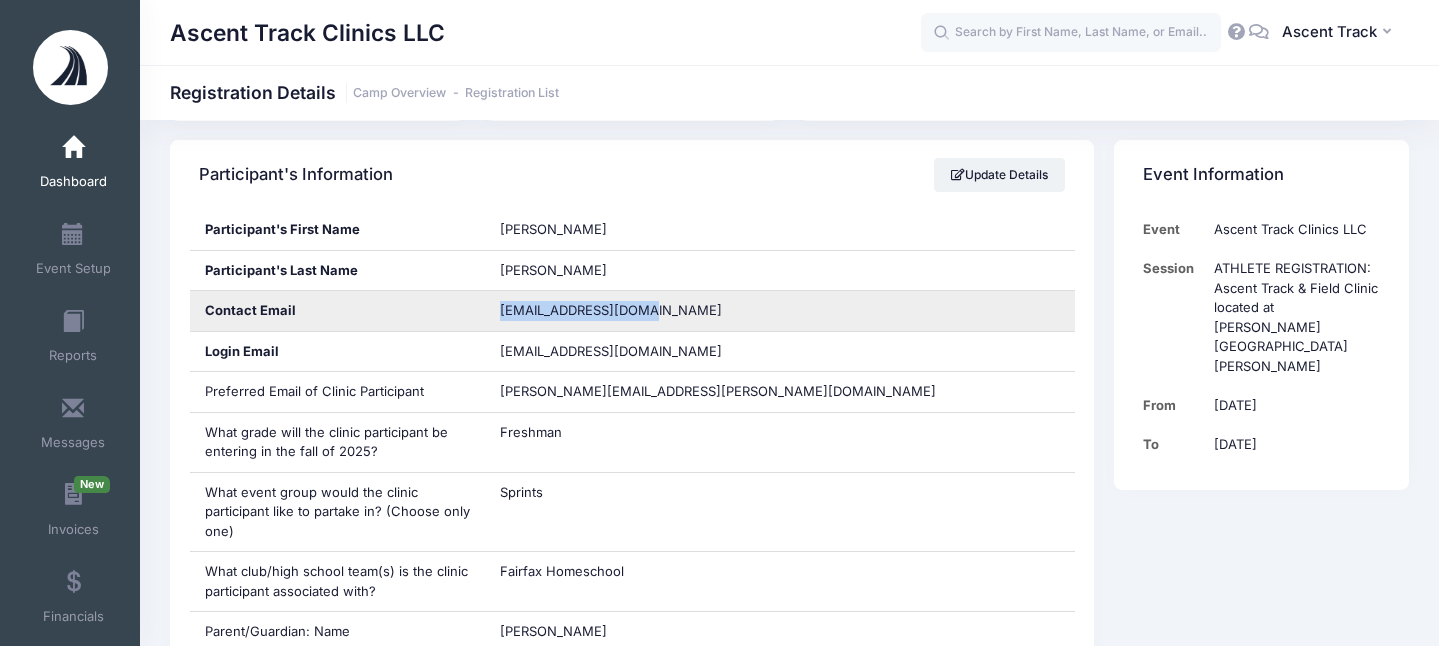 drag, startPoint x: 650, startPoint y: 306, endPoint x: 501, endPoint y: 312, distance: 149.12076 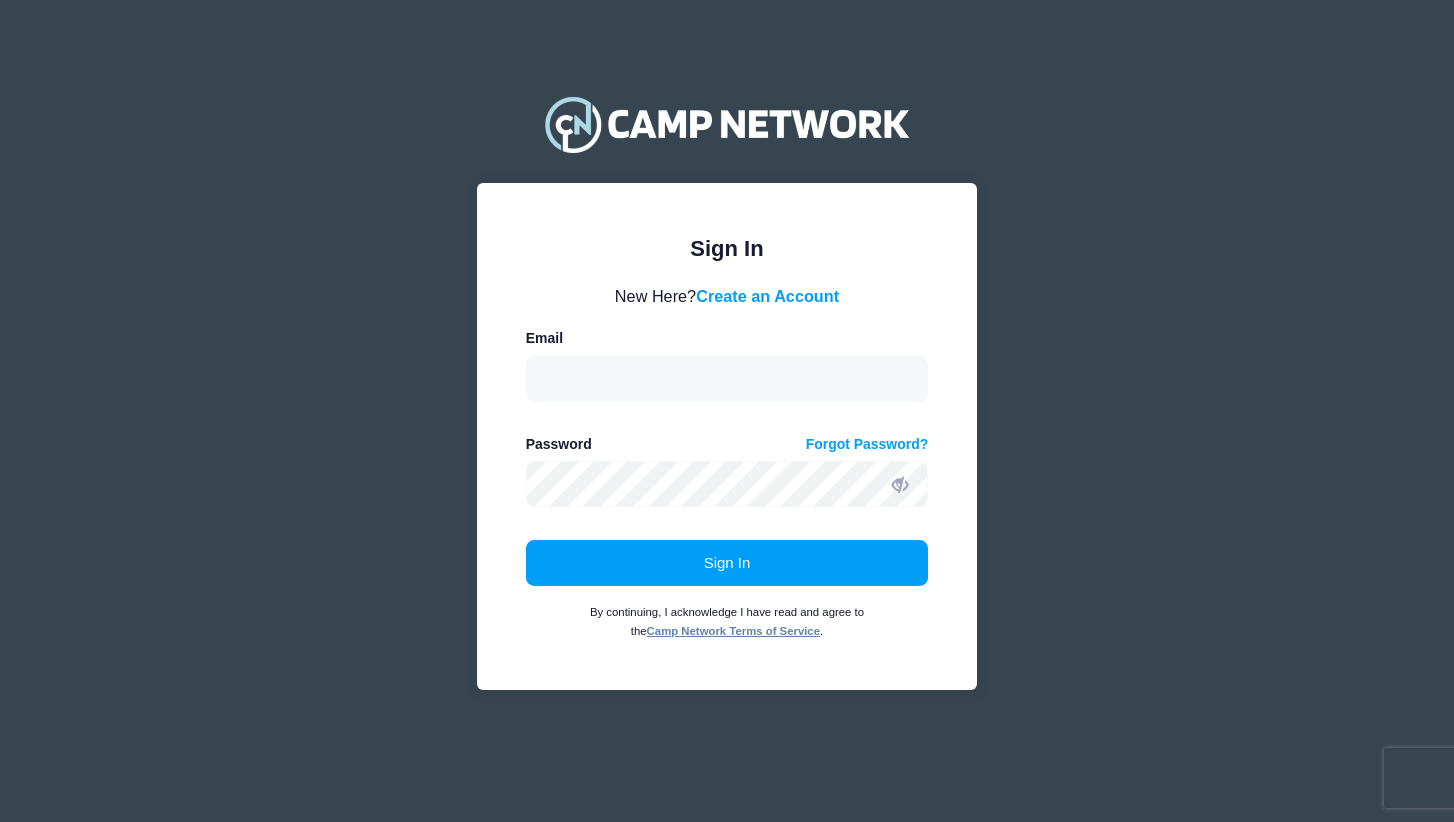 scroll, scrollTop: 0, scrollLeft: 0, axis: both 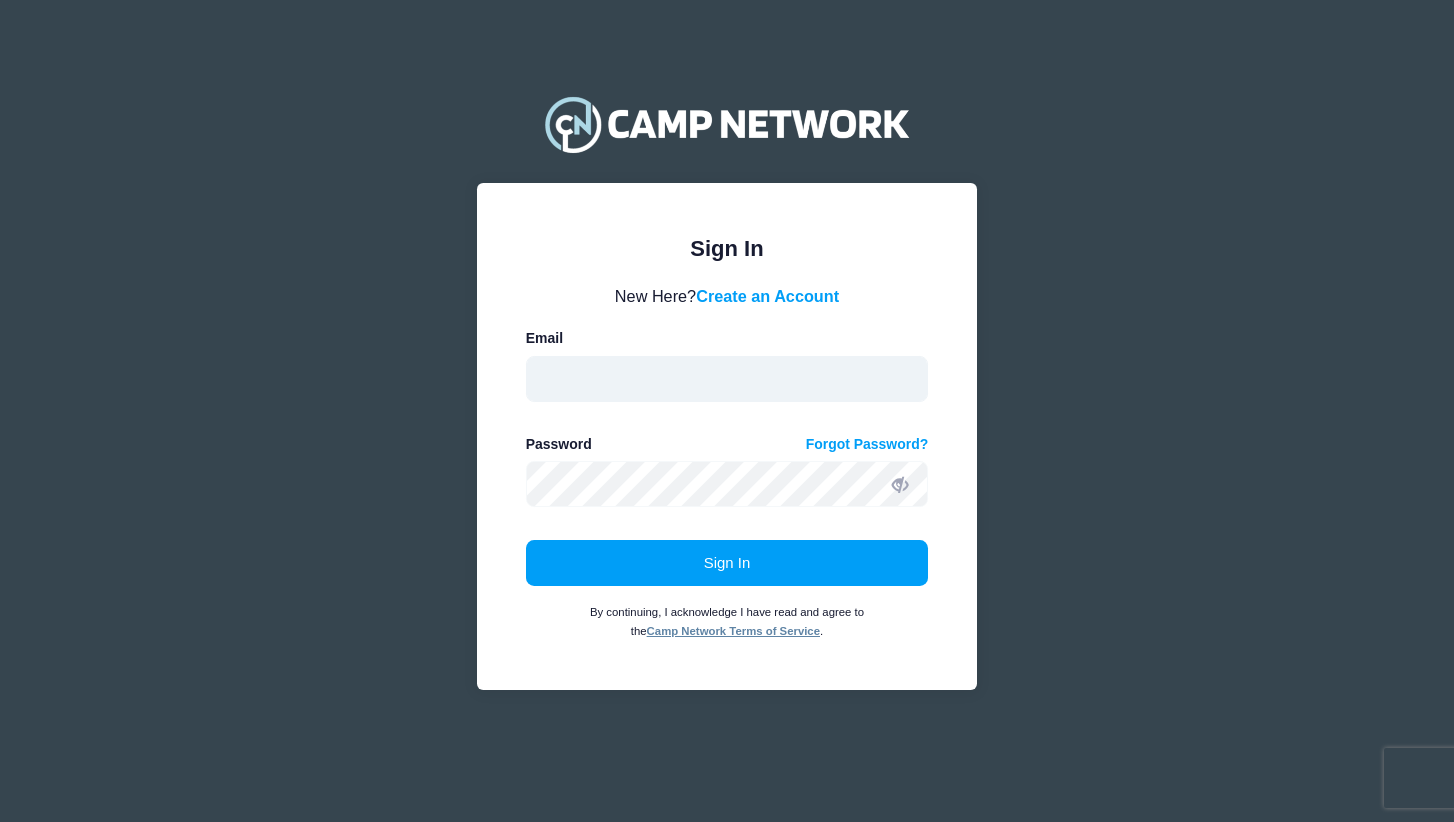 type on "info@ascenttrackclinics.com" 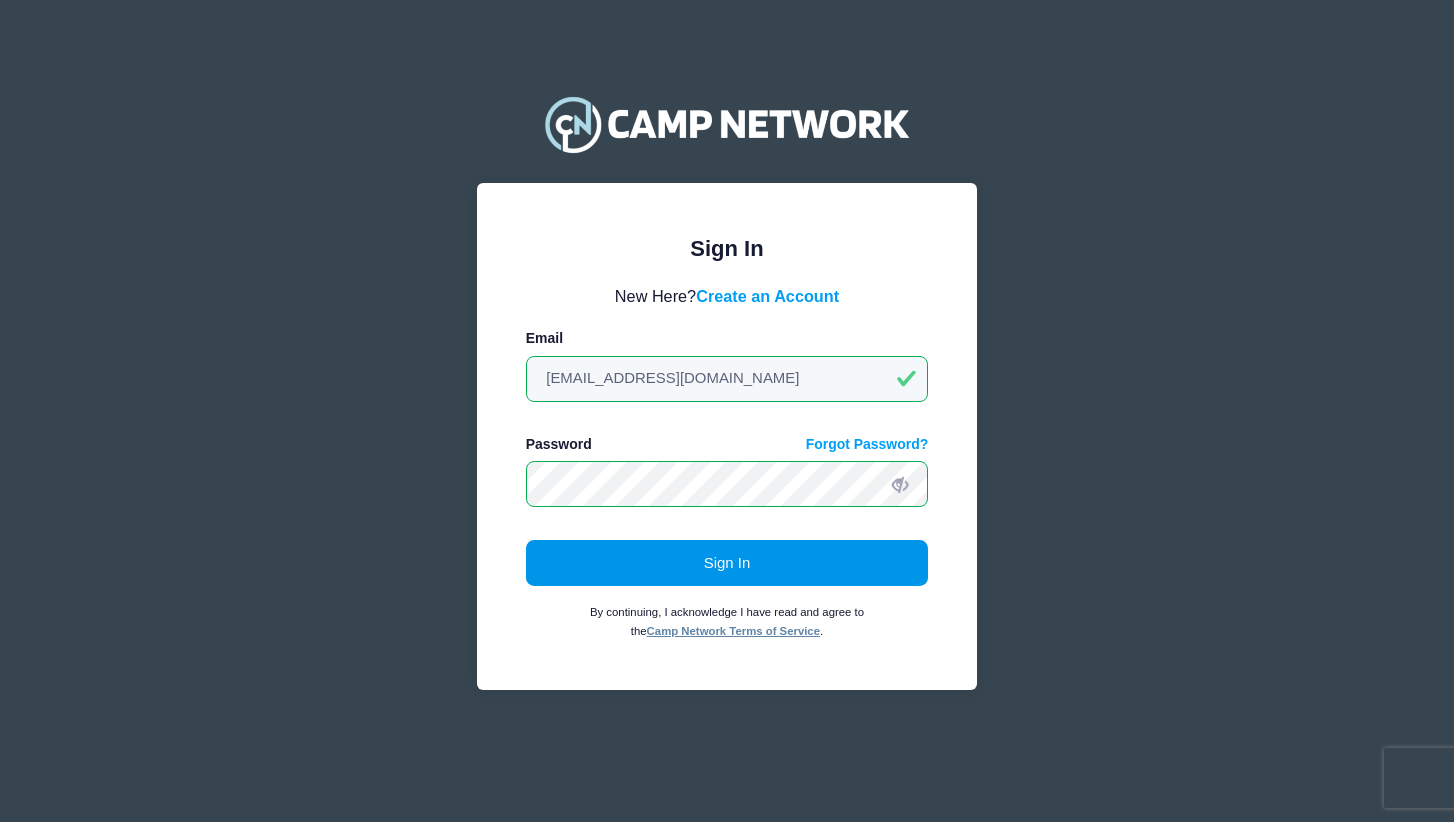 click on "Sign In" at bounding box center (727, 563) 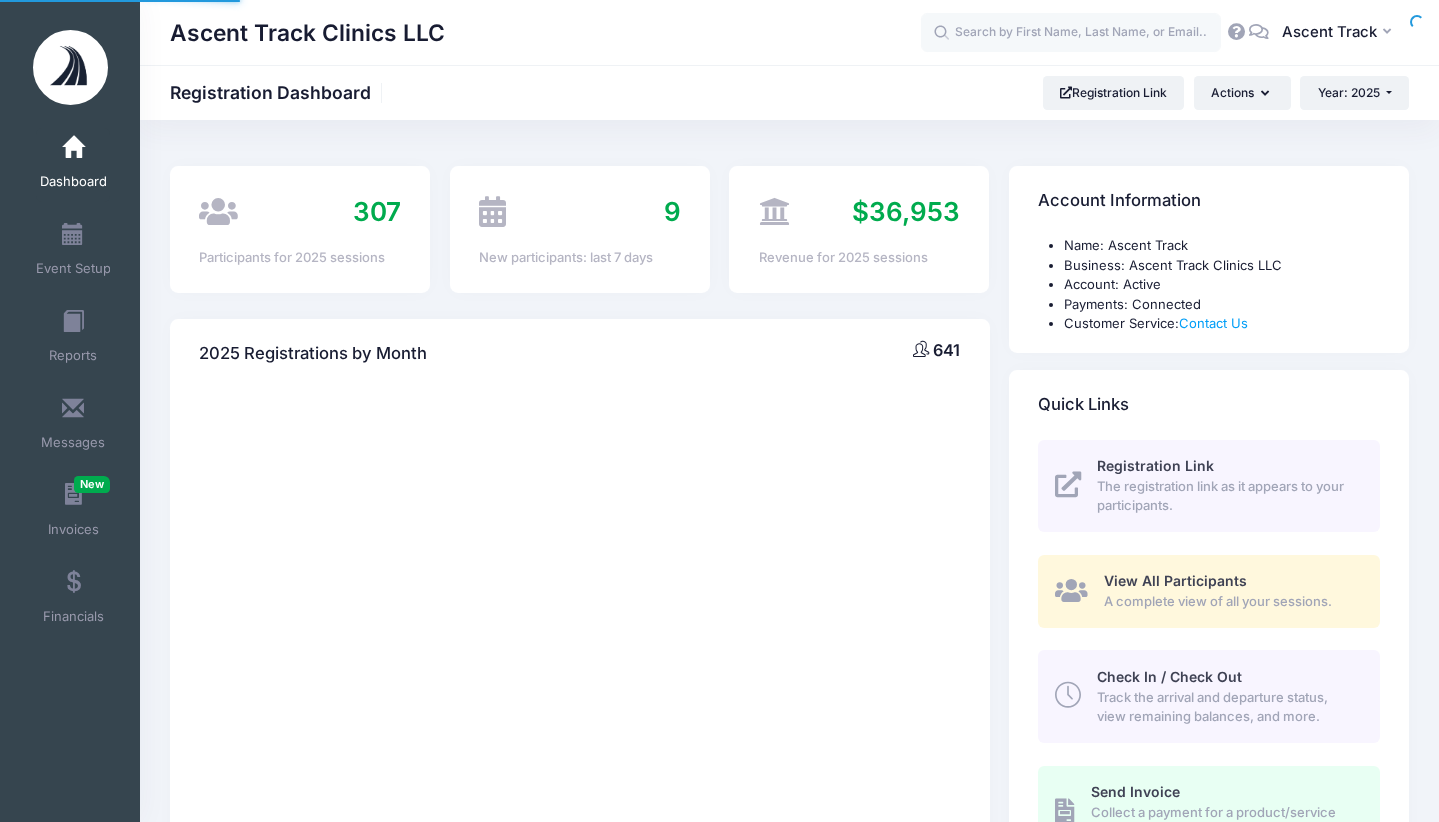 scroll, scrollTop: 0, scrollLeft: 0, axis: both 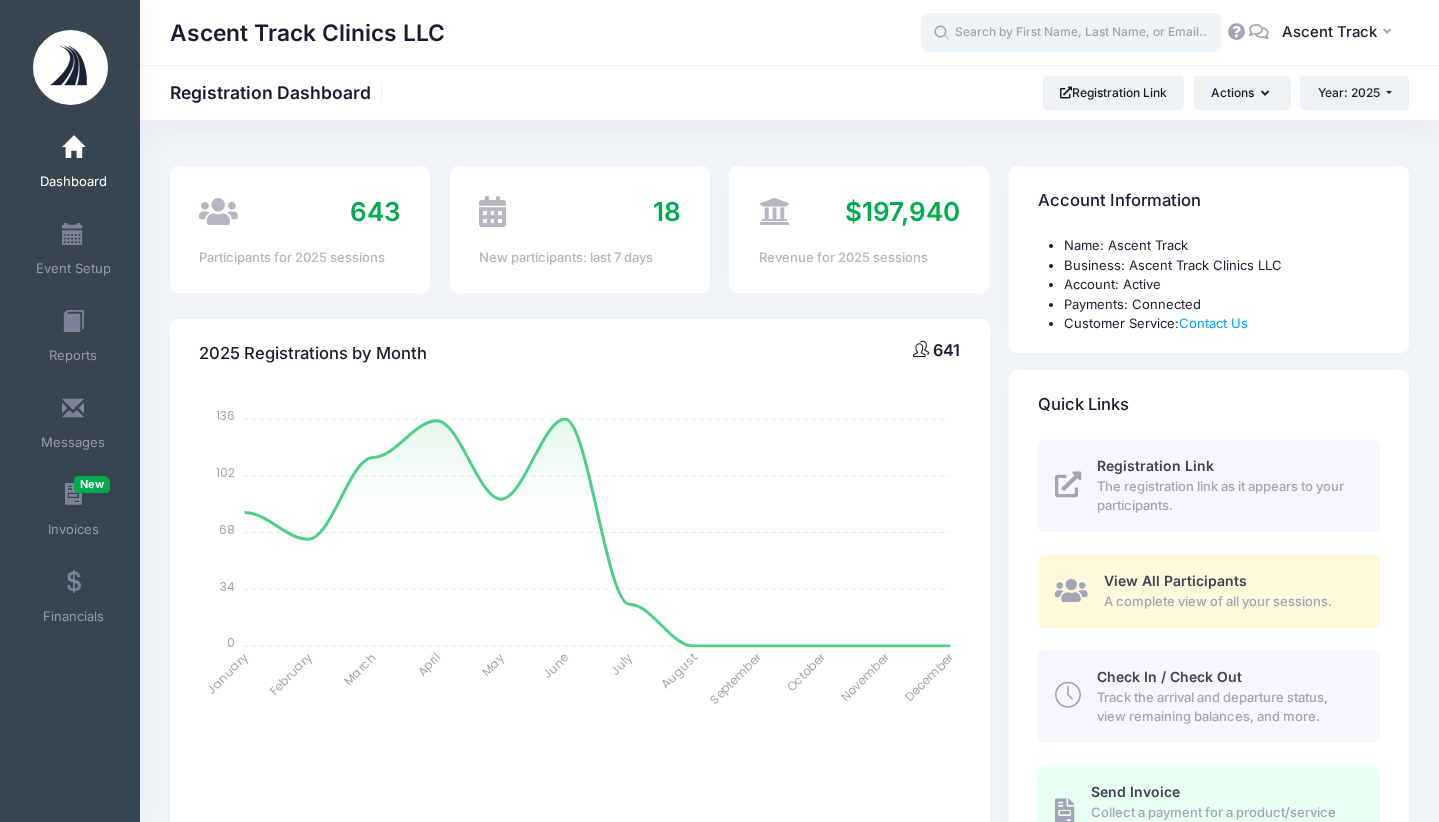 click at bounding box center [1071, 33] 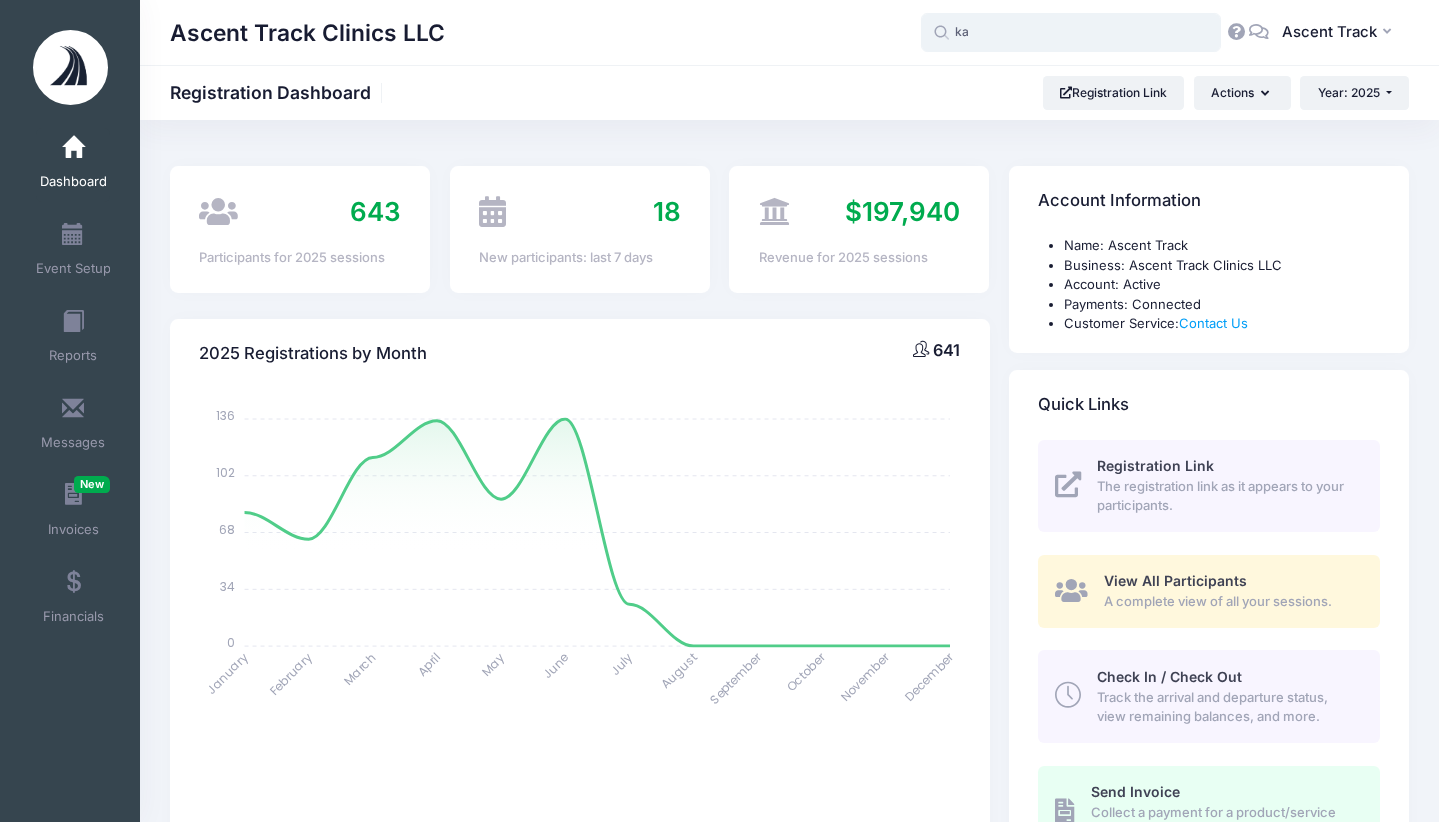 type on "k" 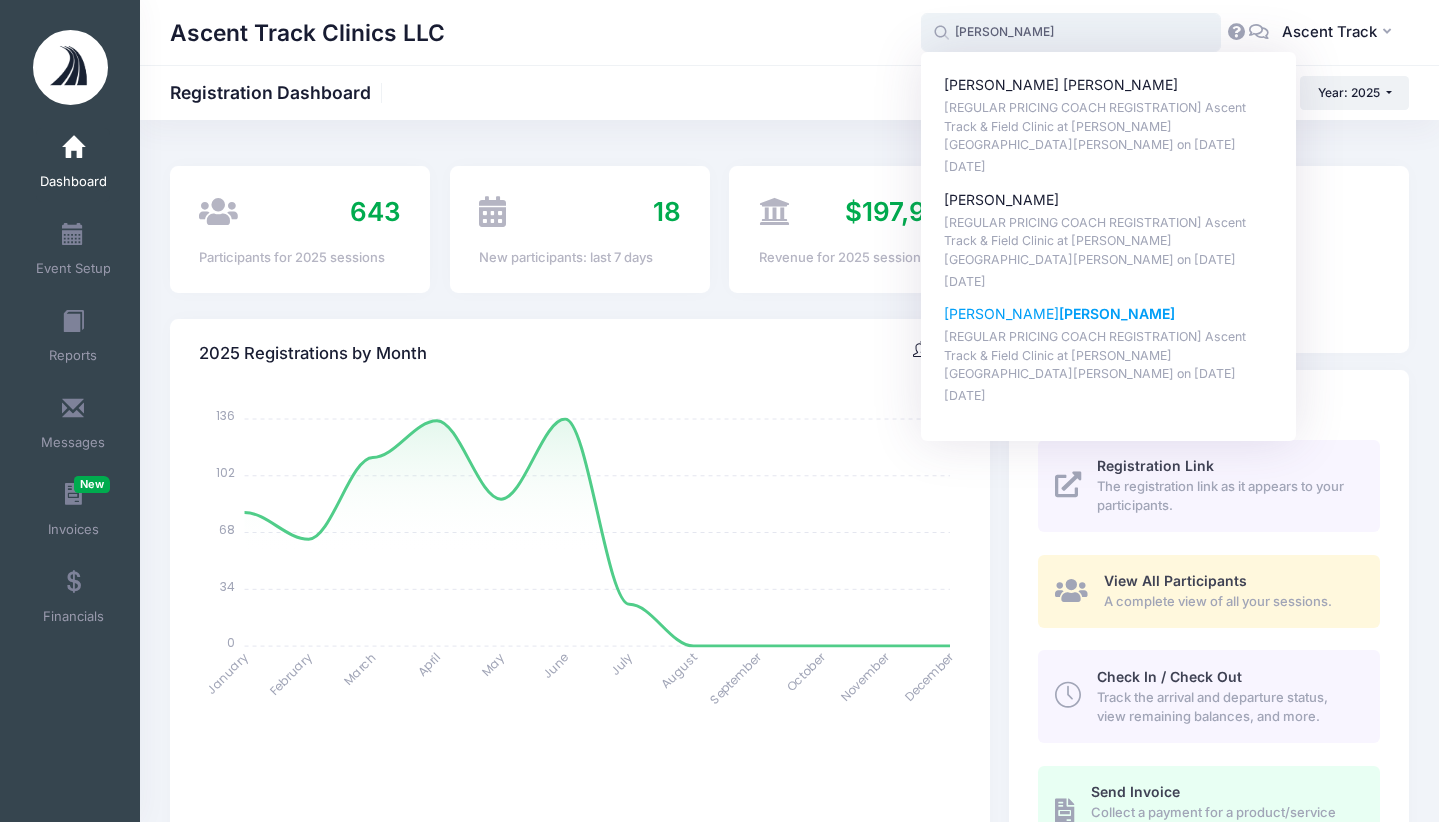 click on "Katarina  Zuber [REGULAR PRICING COACH REGISTRATION] Ascent Track & Field Clinic at George Mason University on Jul-12, 2025 Apr-30, 2025" at bounding box center [1109, 355] 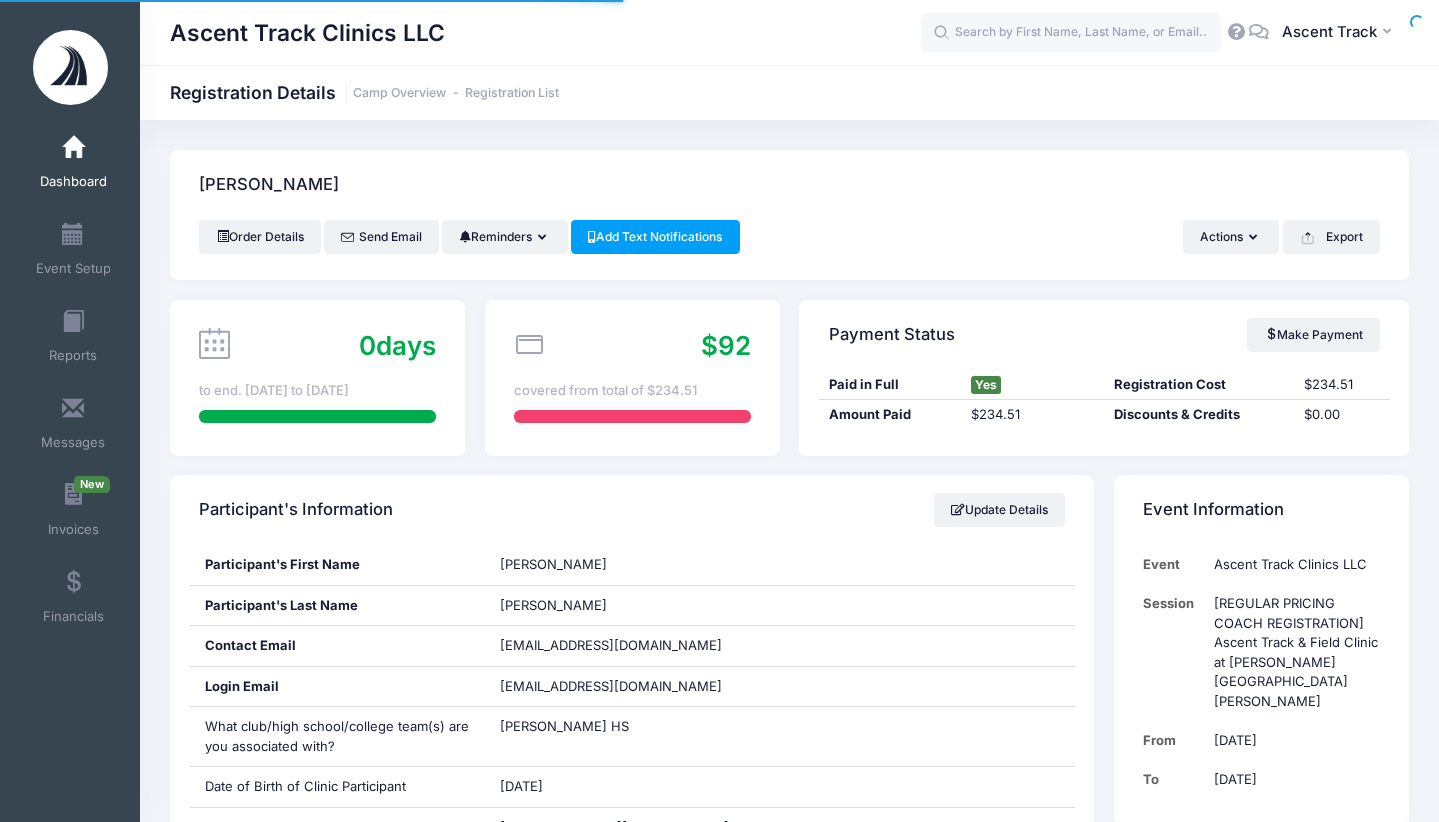 scroll, scrollTop: 0, scrollLeft: 0, axis: both 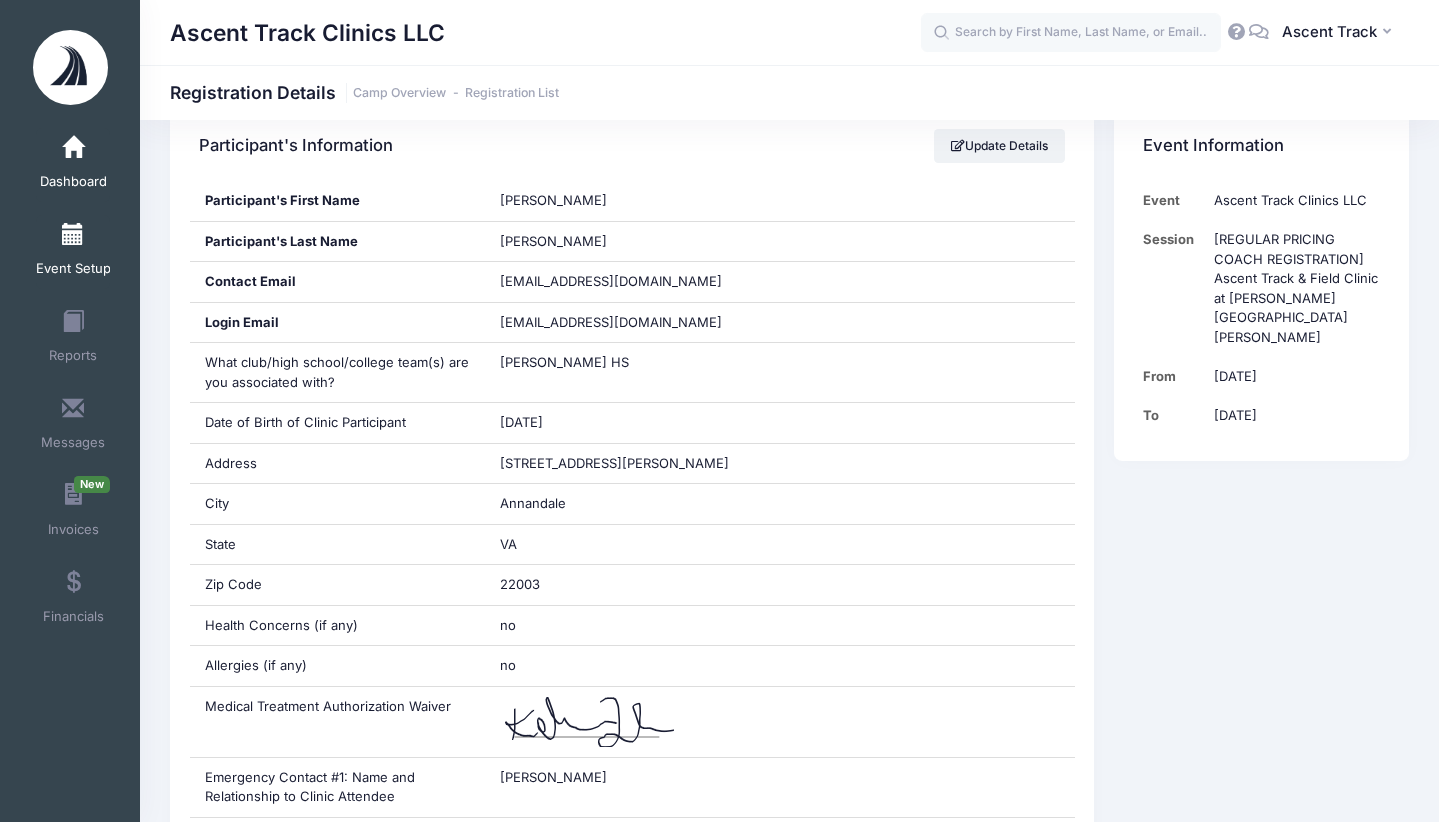 click at bounding box center (73, 235) 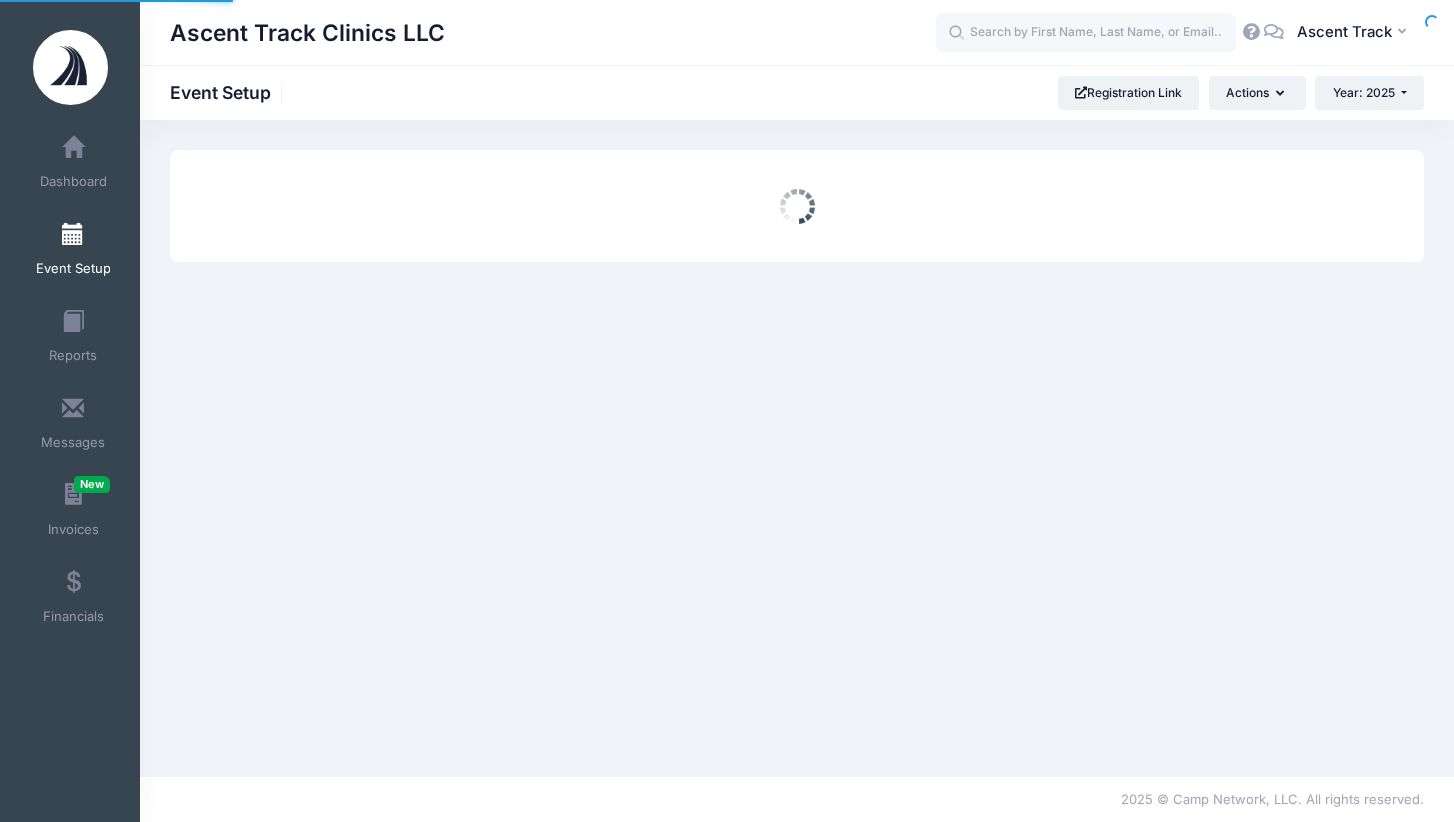 scroll, scrollTop: 0, scrollLeft: 0, axis: both 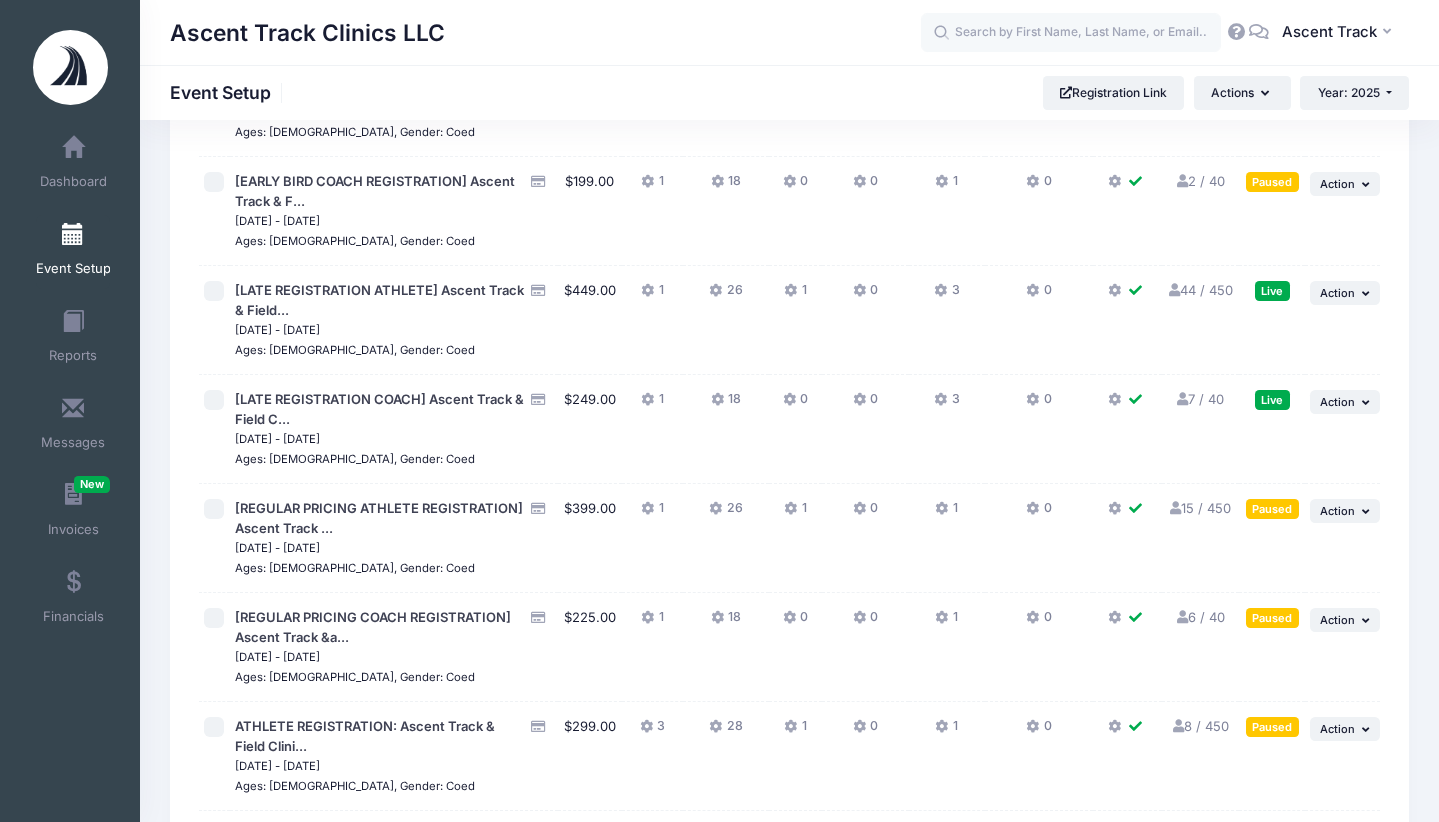 click on "6             / 40
Full" at bounding box center (1201, 617) 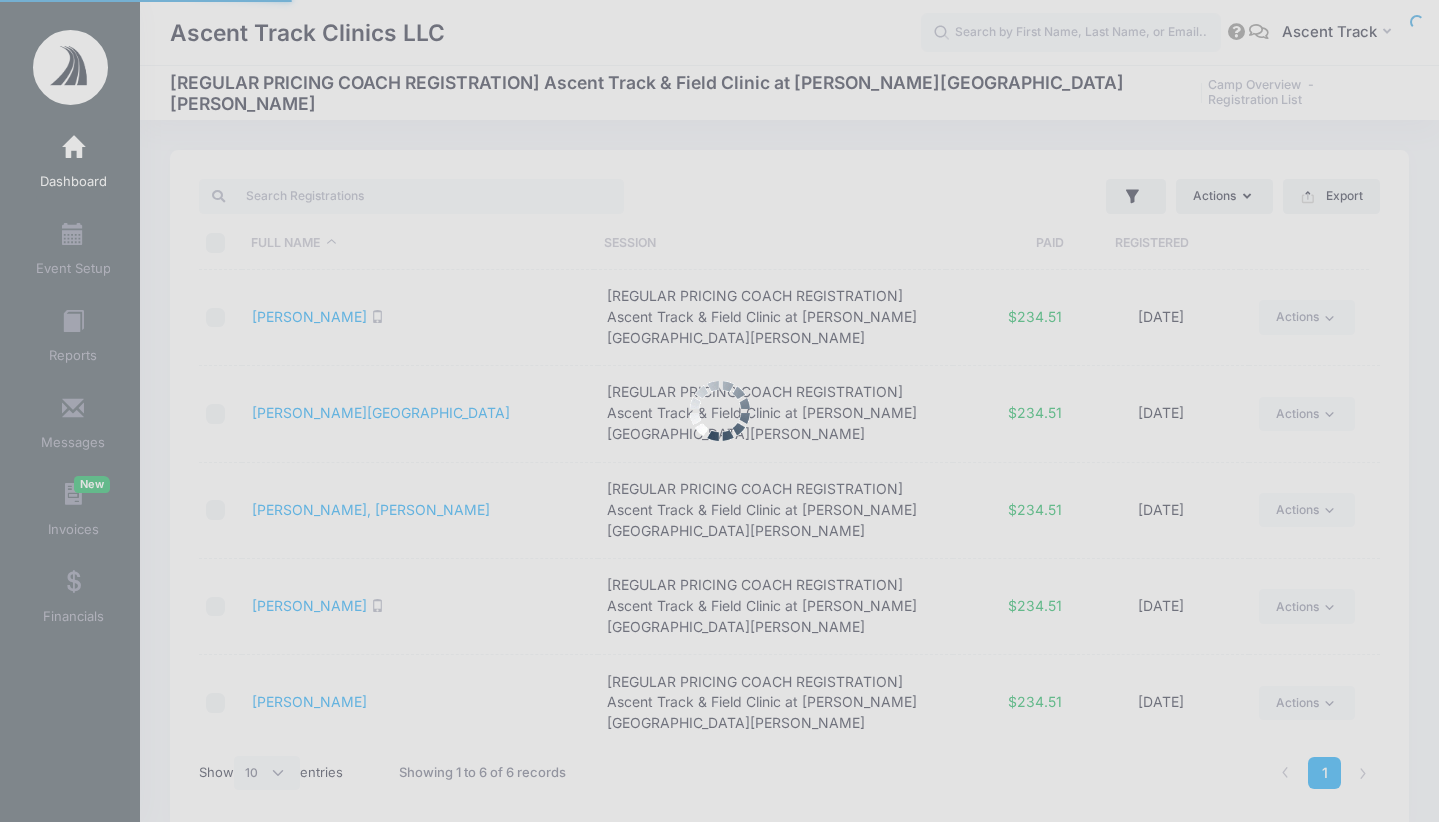 select on "10" 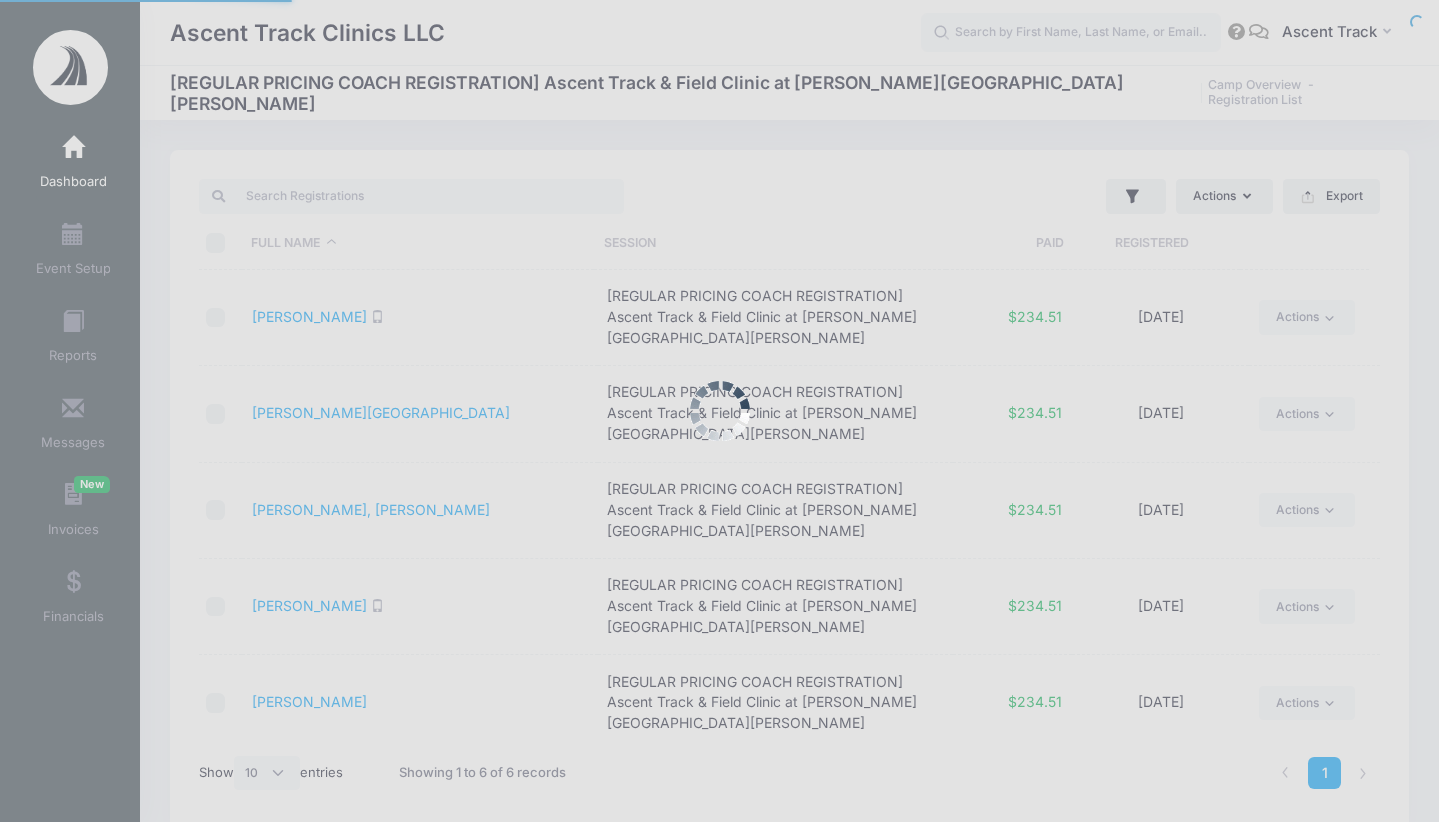 scroll, scrollTop: 0, scrollLeft: 0, axis: both 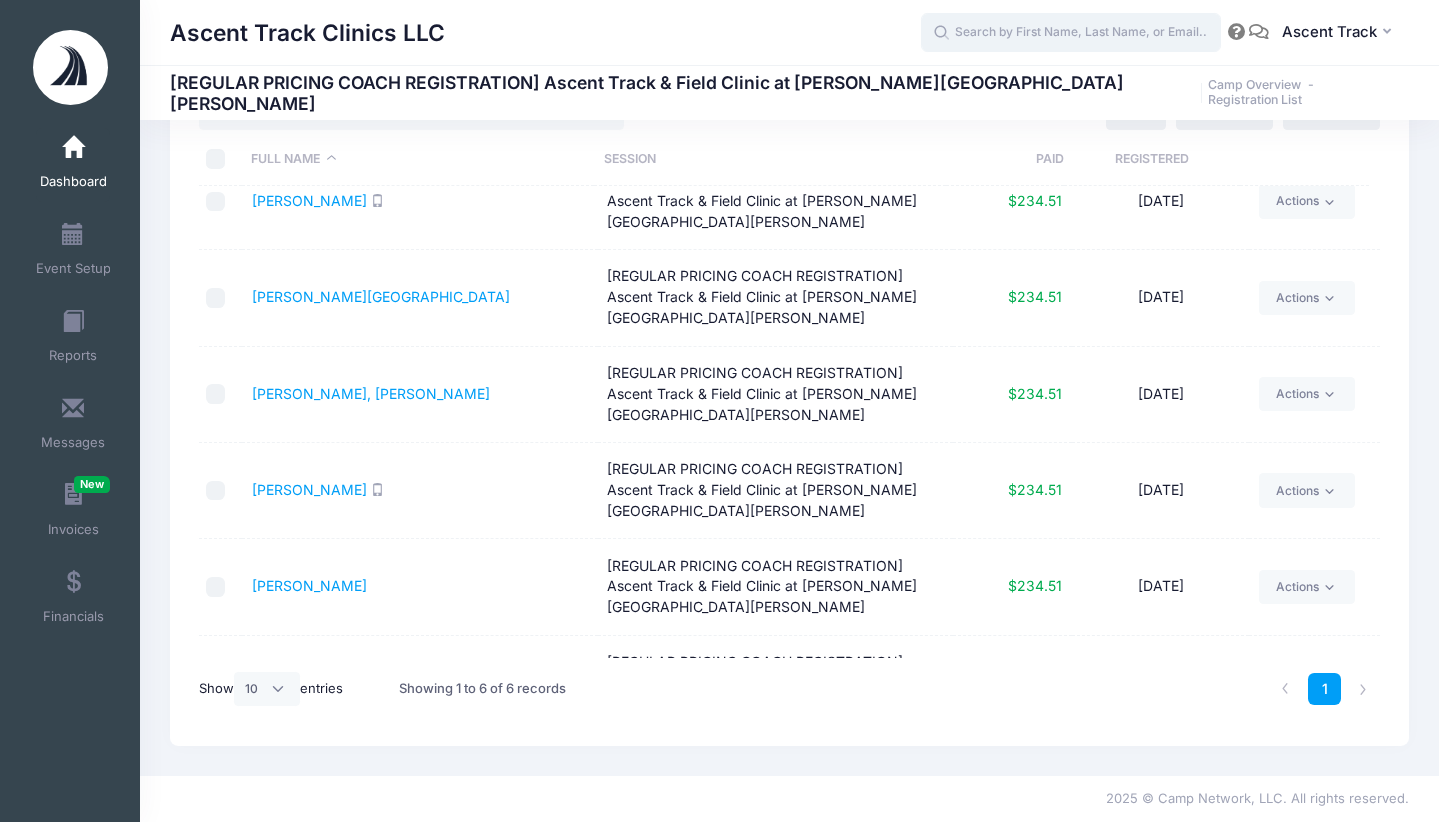 click at bounding box center (1071, 33) 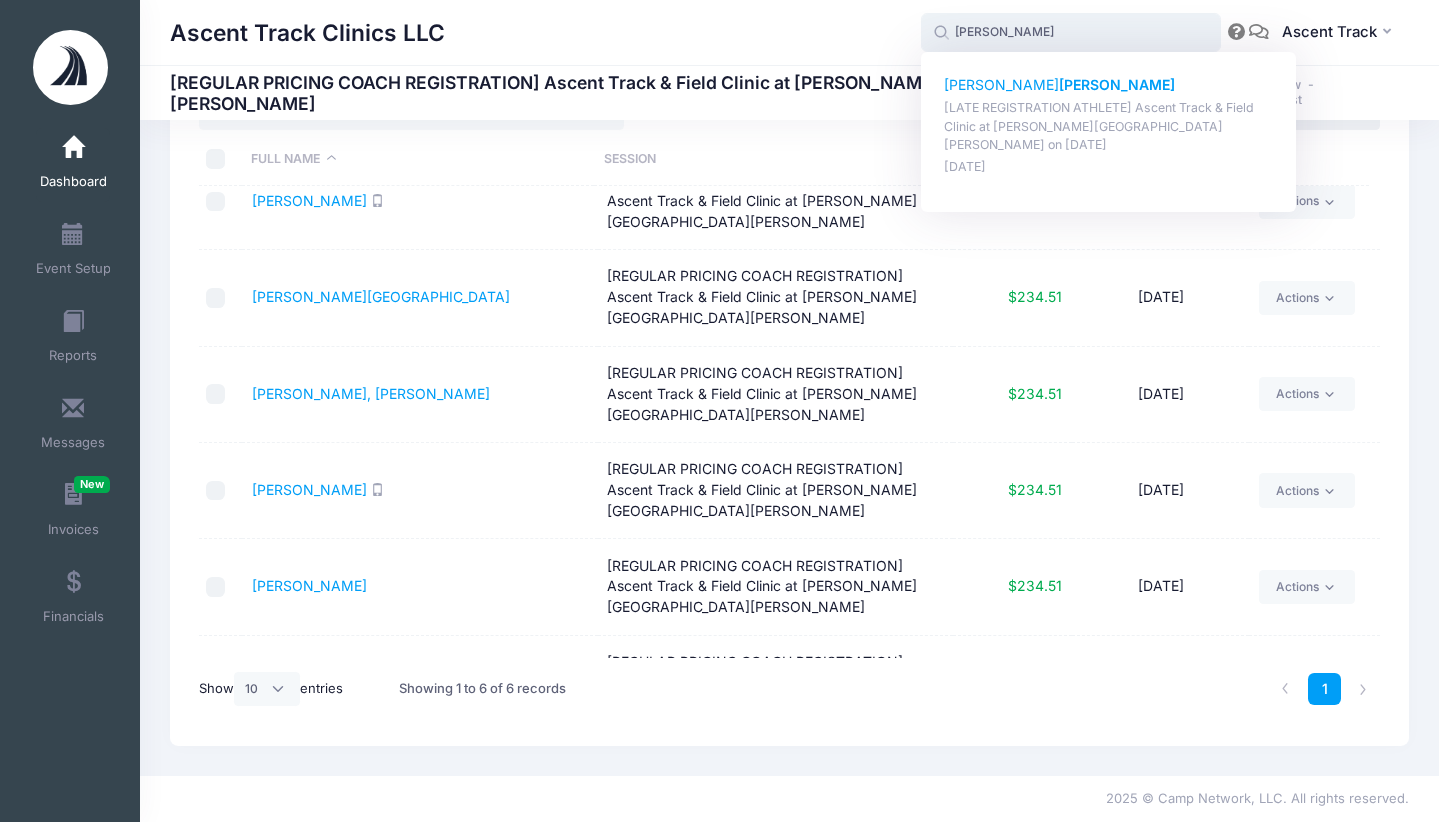 click on "Pullen" at bounding box center [1117, 84] 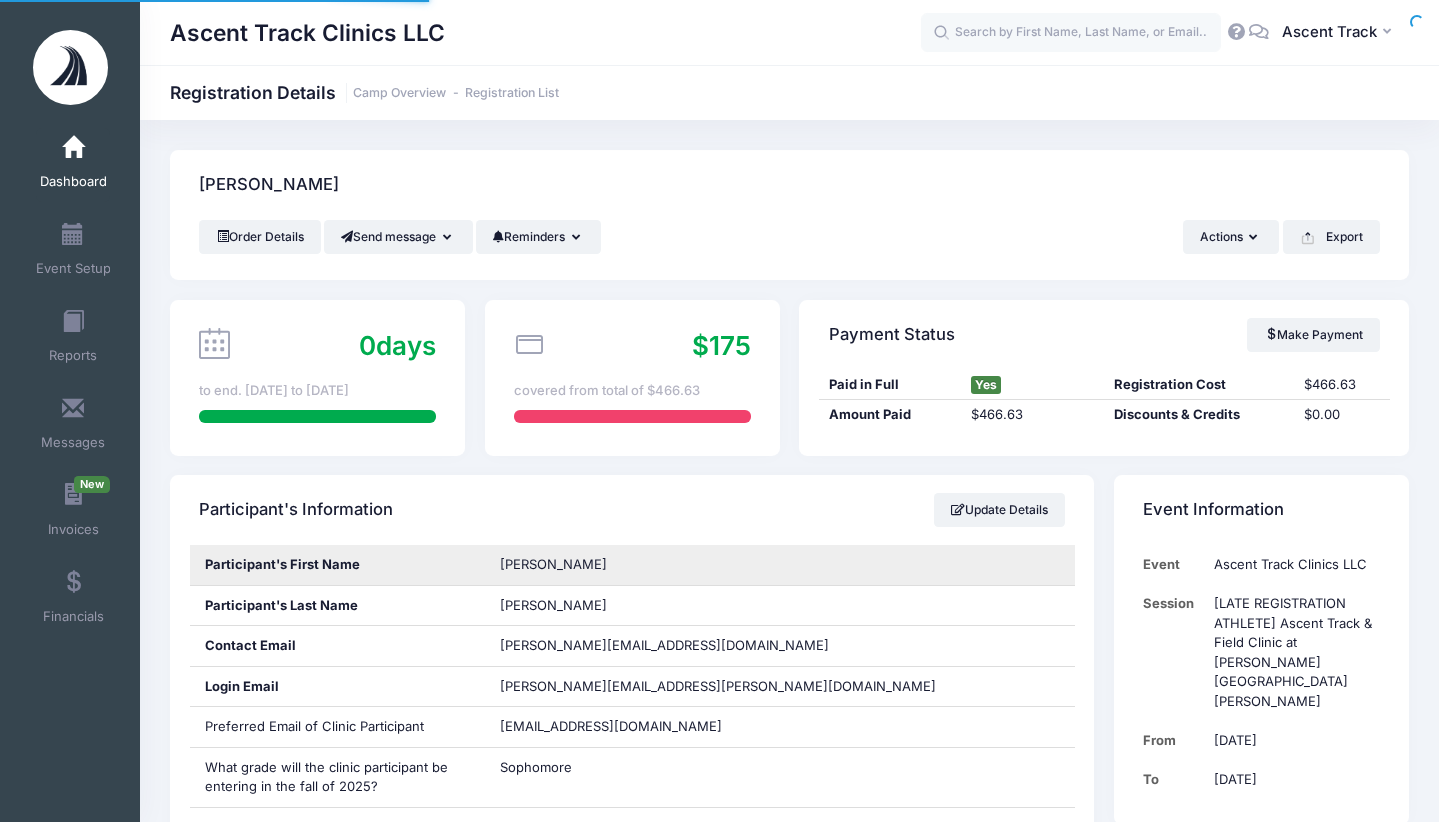 scroll, scrollTop: 0, scrollLeft: 0, axis: both 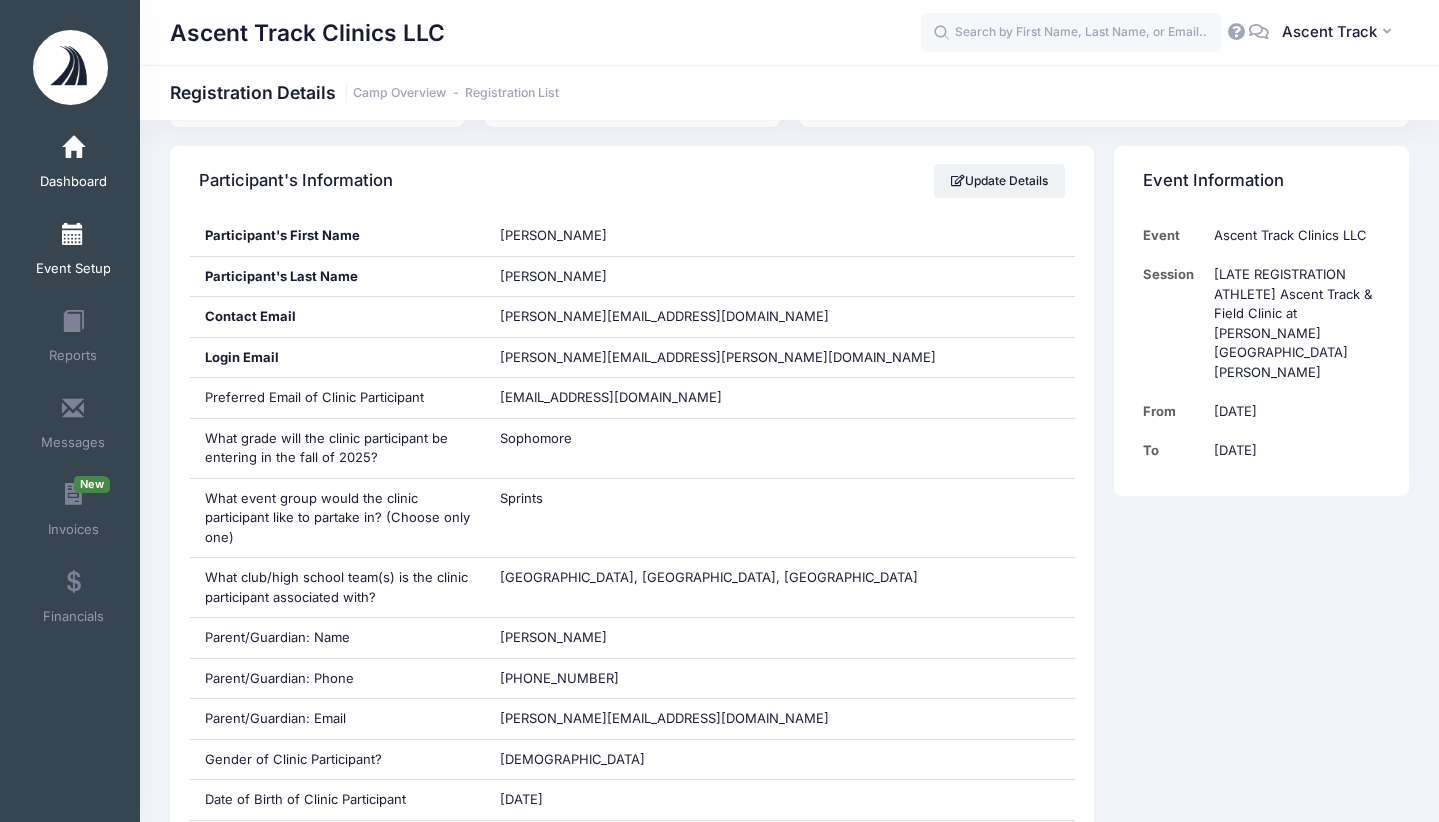 click at bounding box center (73, 235) 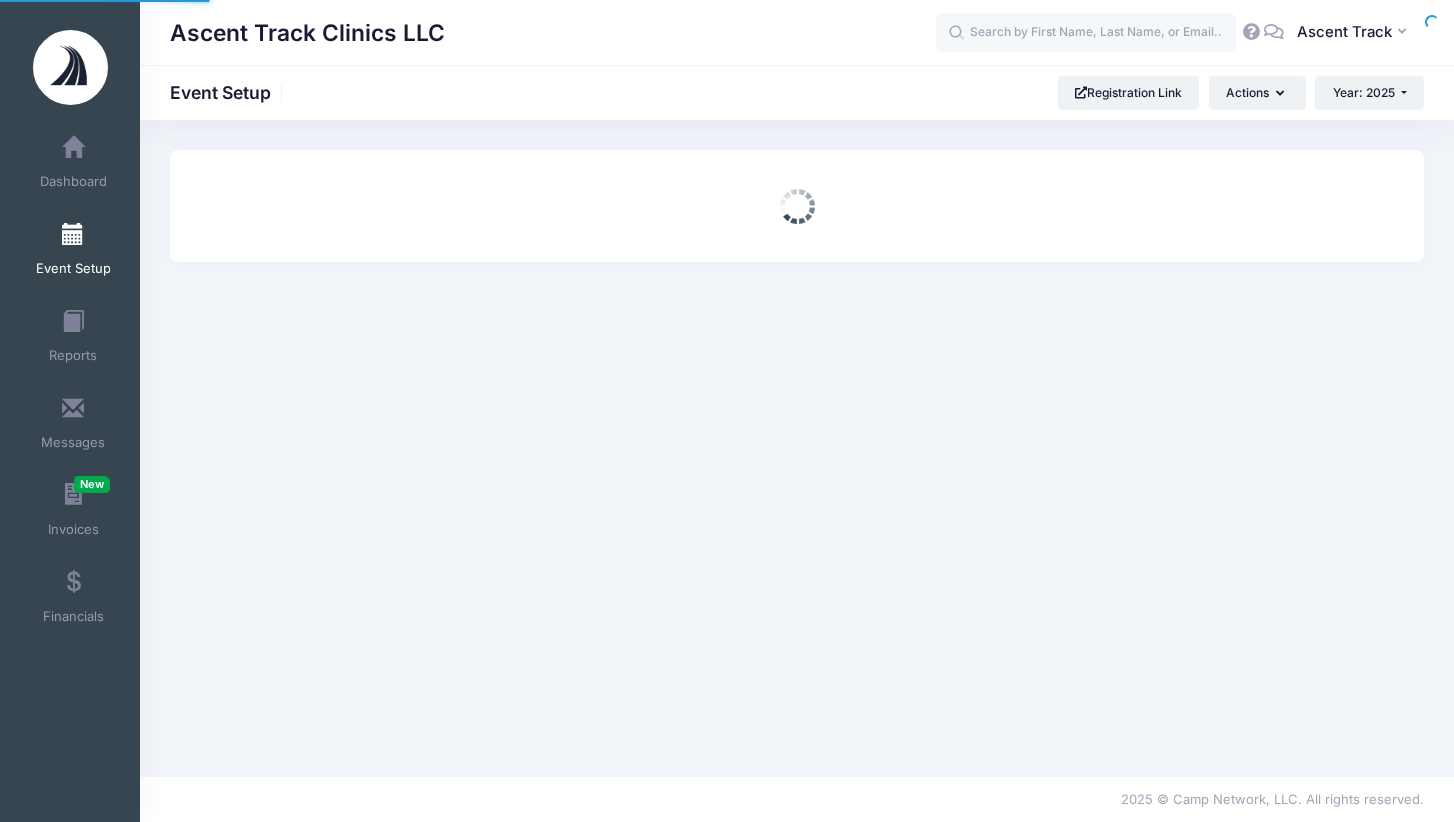 scroll, scrollTop: 0, scrollLeft: 0, axis: both 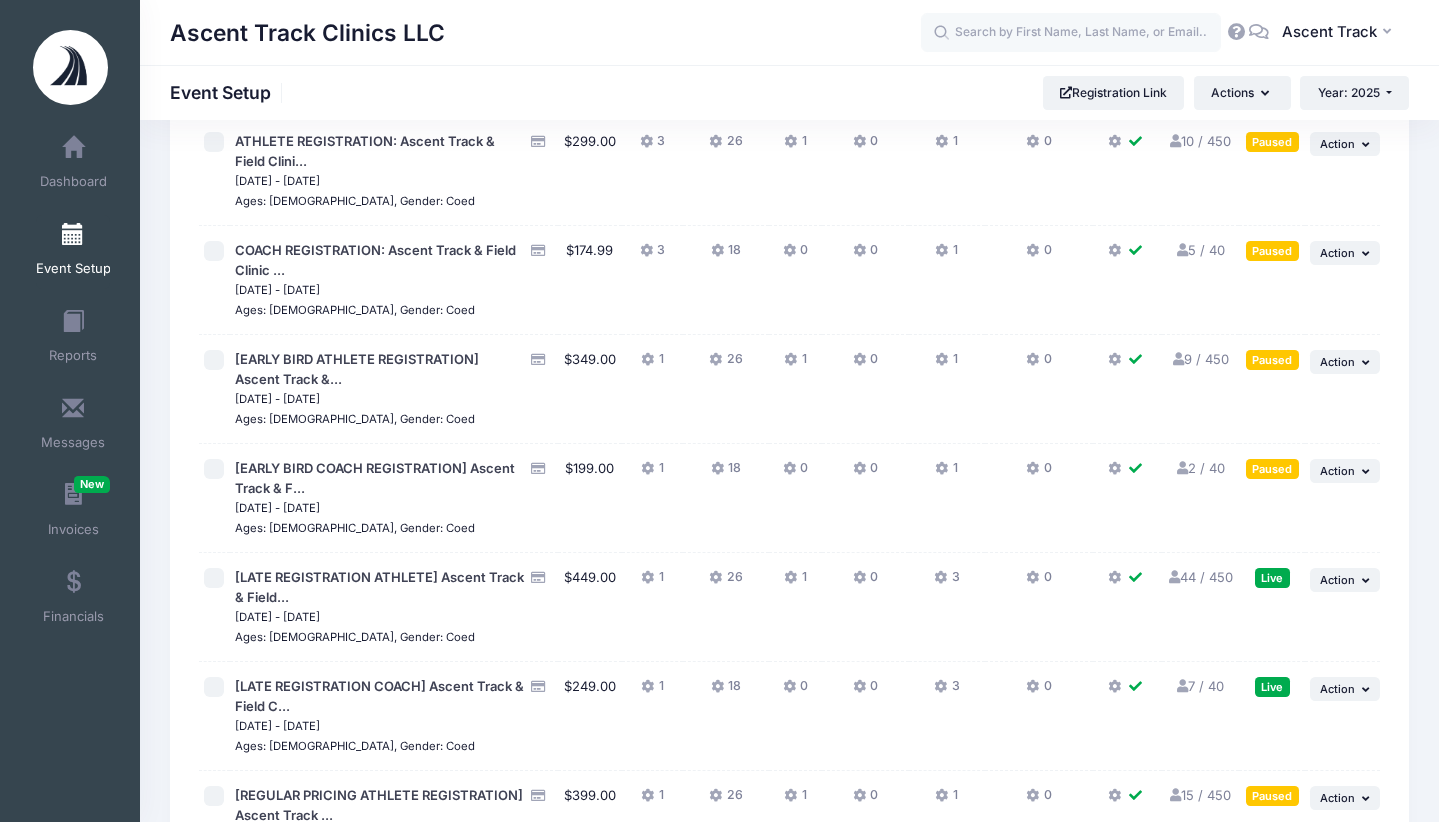 click on "3" at bounding box center (947, 582) 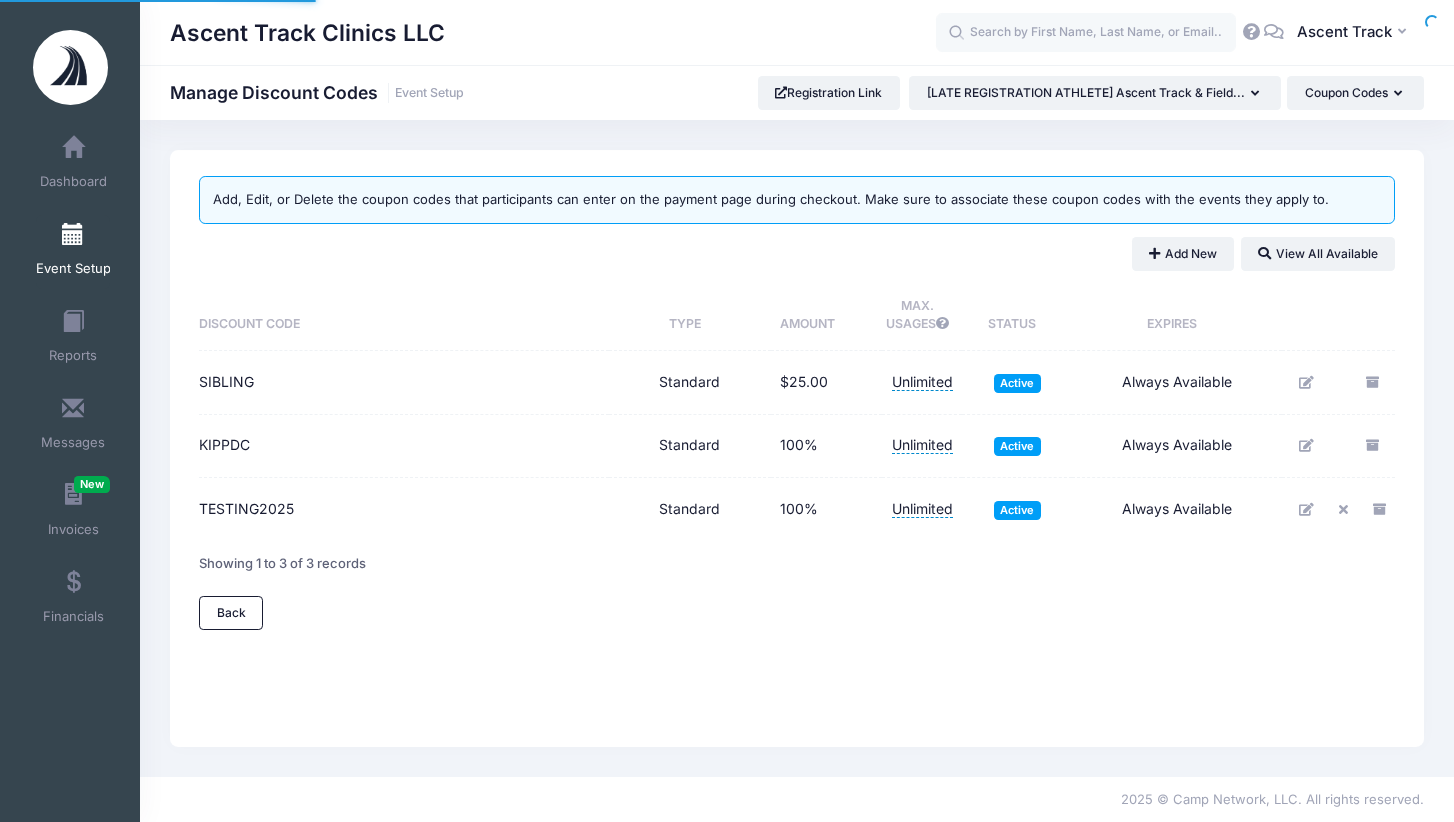 scroll, scrollTop: 0, scrollLeft: 0, axis: both 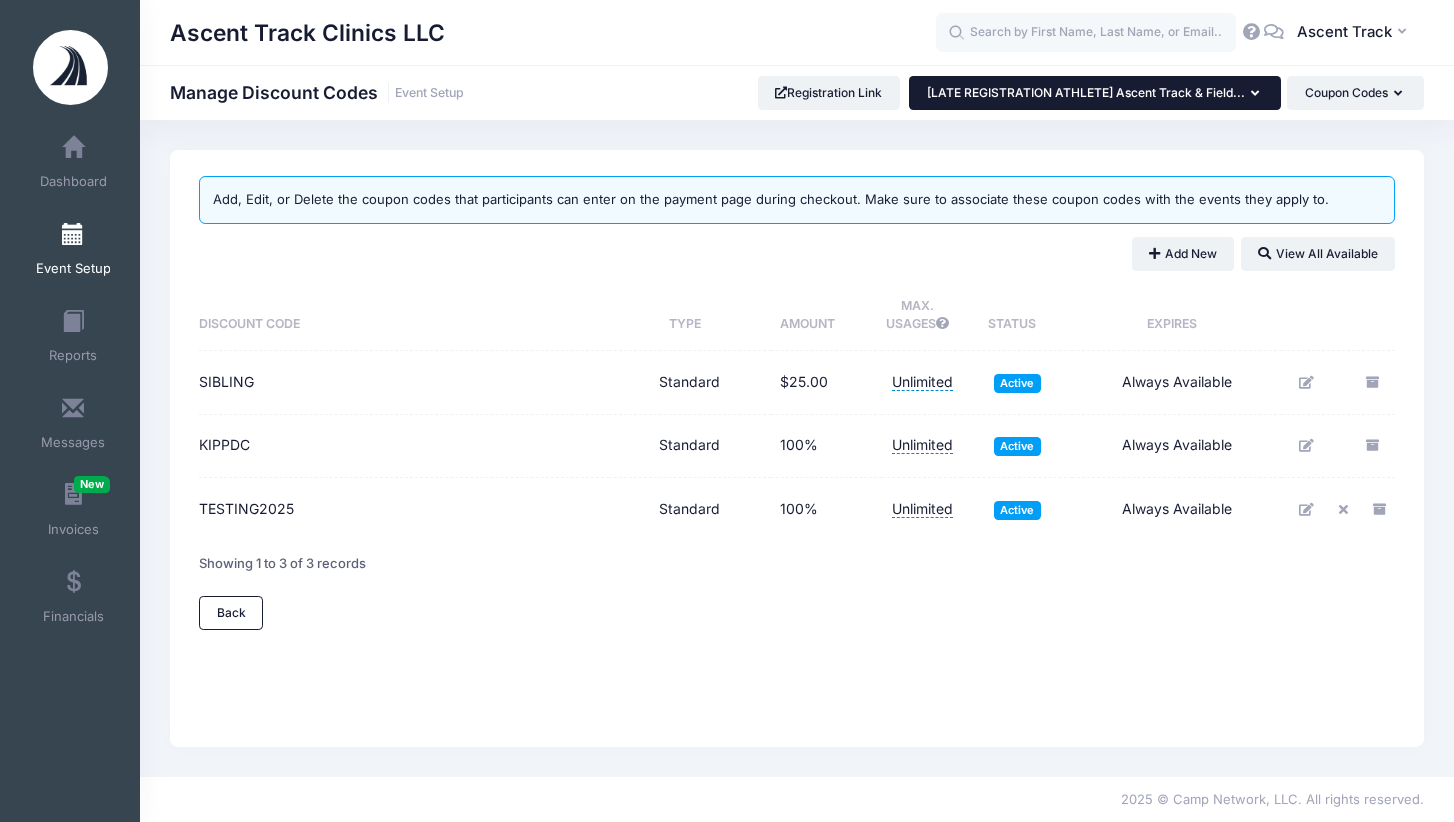 click on "[LATE REGISTRATION ATHLETE] Ascent Track & Field..." at bounding box center (1095, 93) 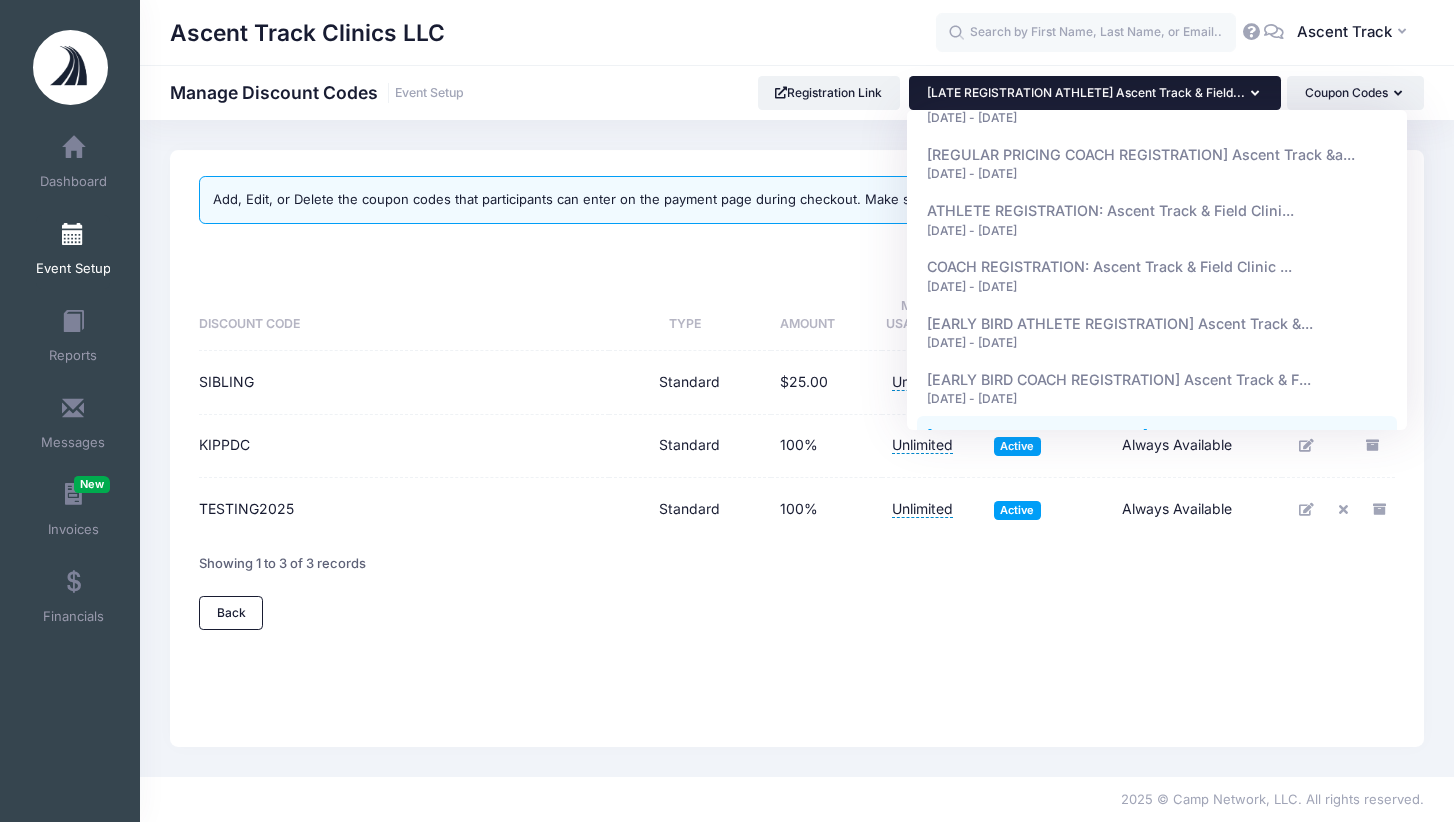 scroll, scrollTop: 982, scrollLeft: 0, axis: vertical 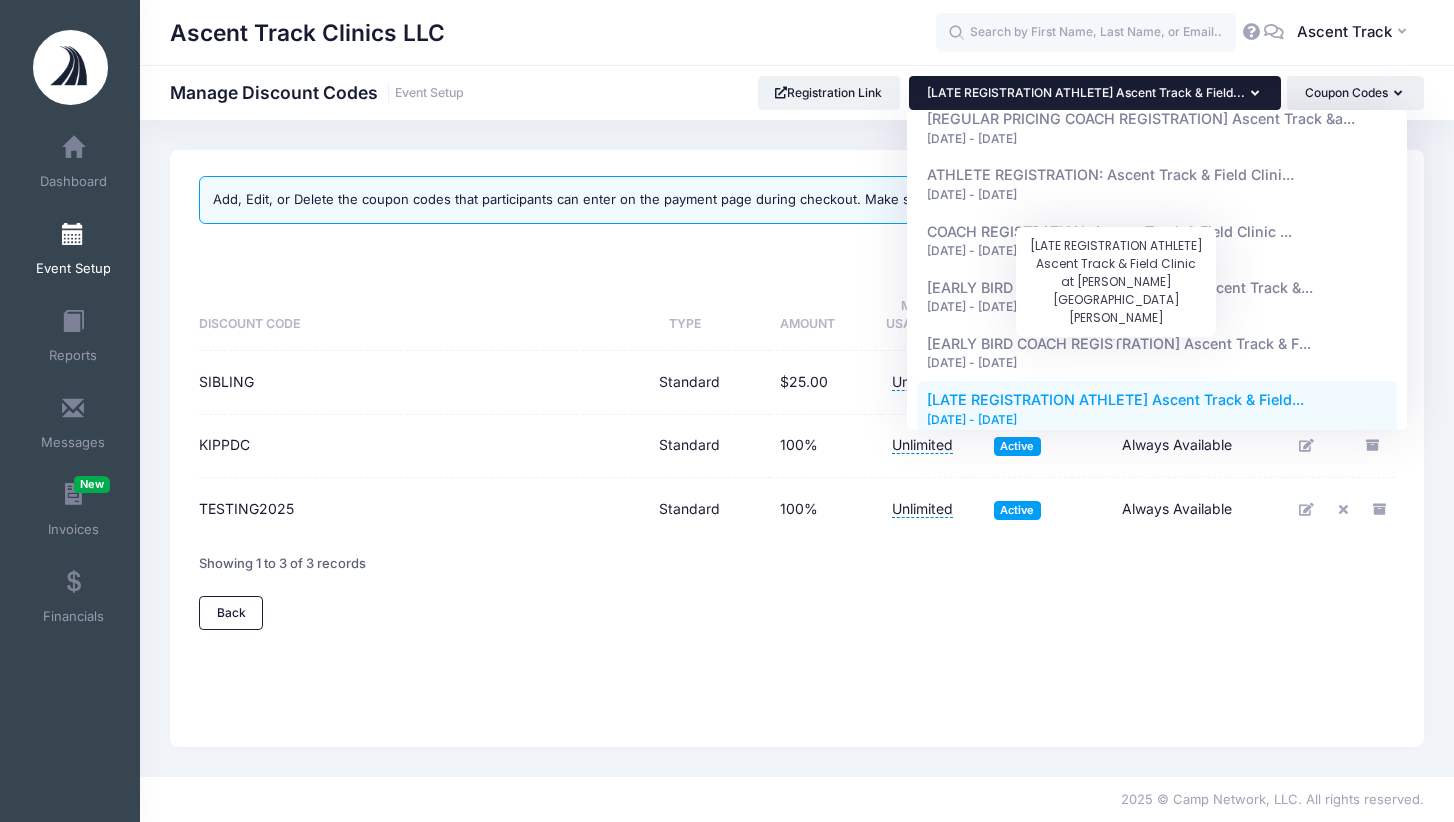 click on "[LATE REGISTRATION ATHLETE] Ascent Track & Field..." at bounding box center [1115, 399] 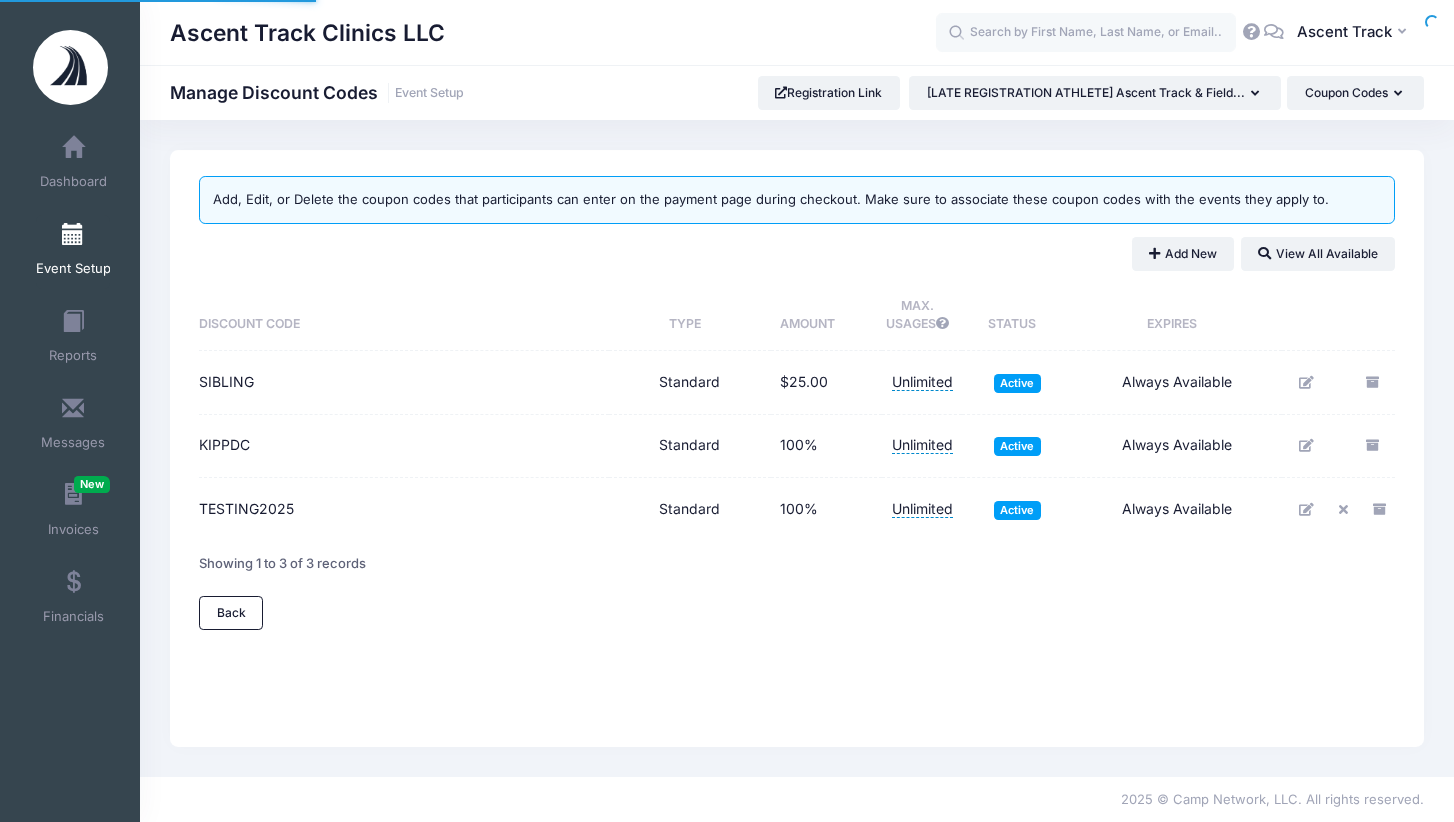 scroll, scrollTop: 0, scrollLeft: 0, axis: both 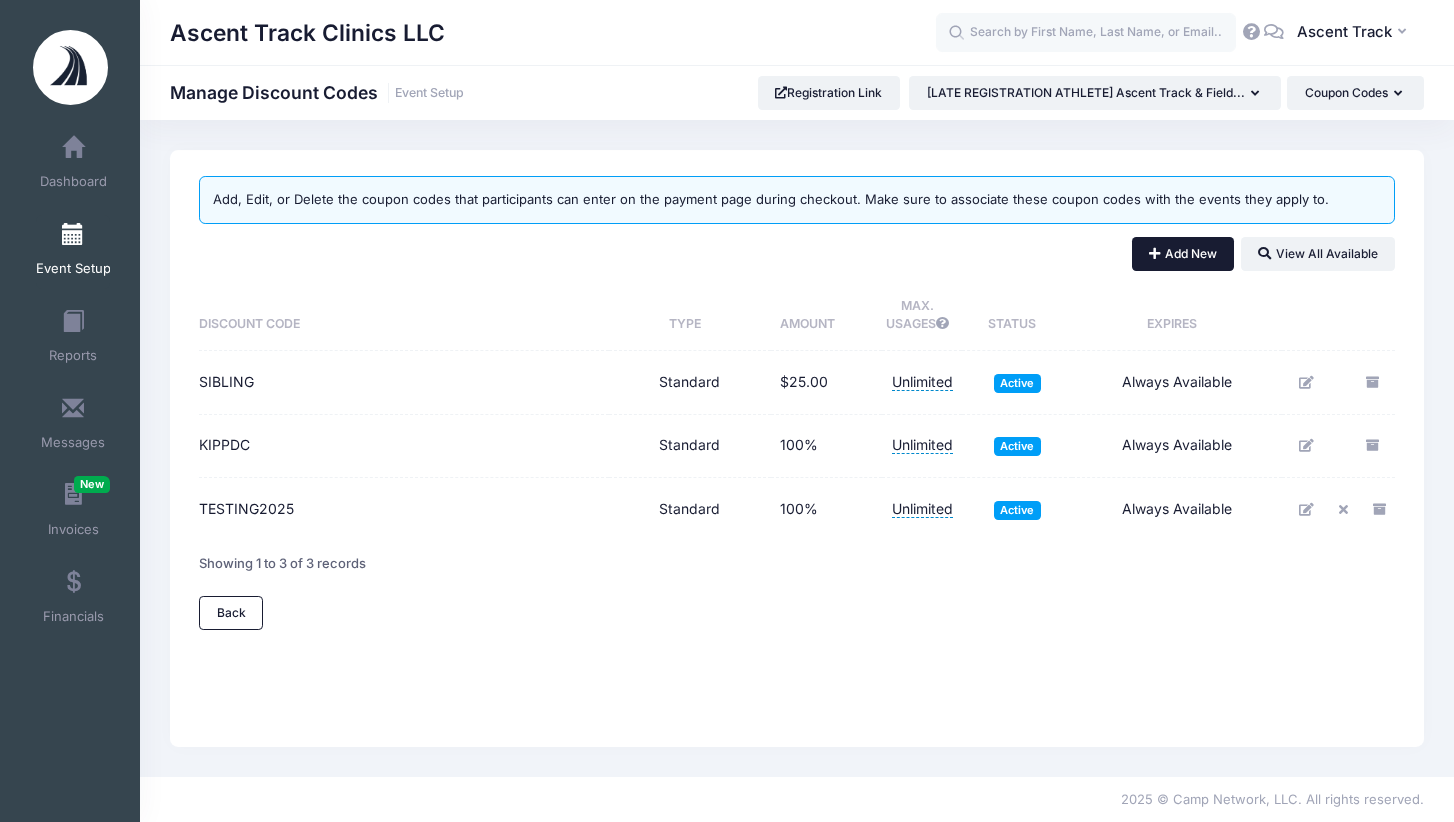 click on "Add New" at bounding box center (1183, 254) 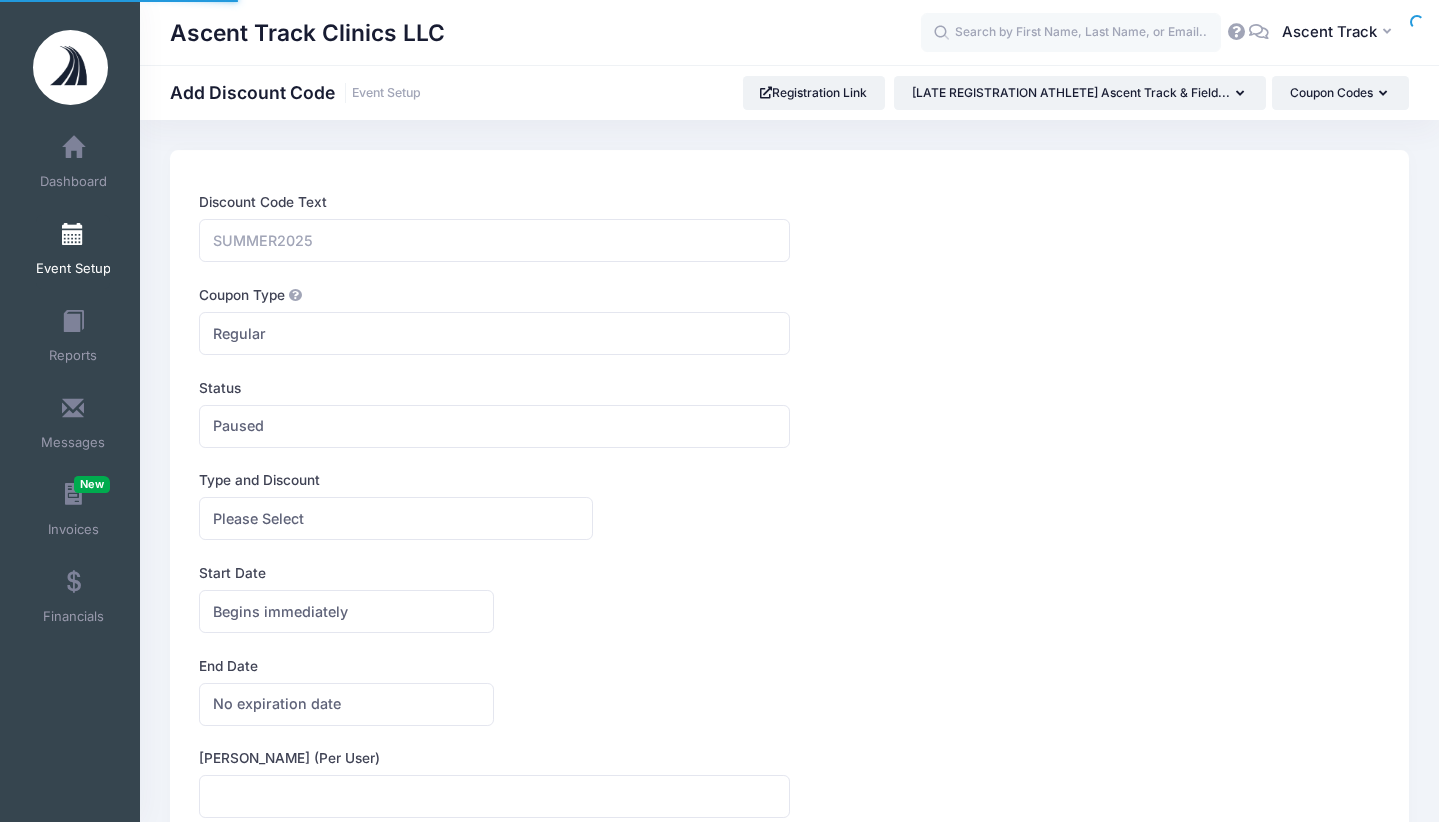scroll, scrollTop: 0, scrollLeft: 0, axis: both 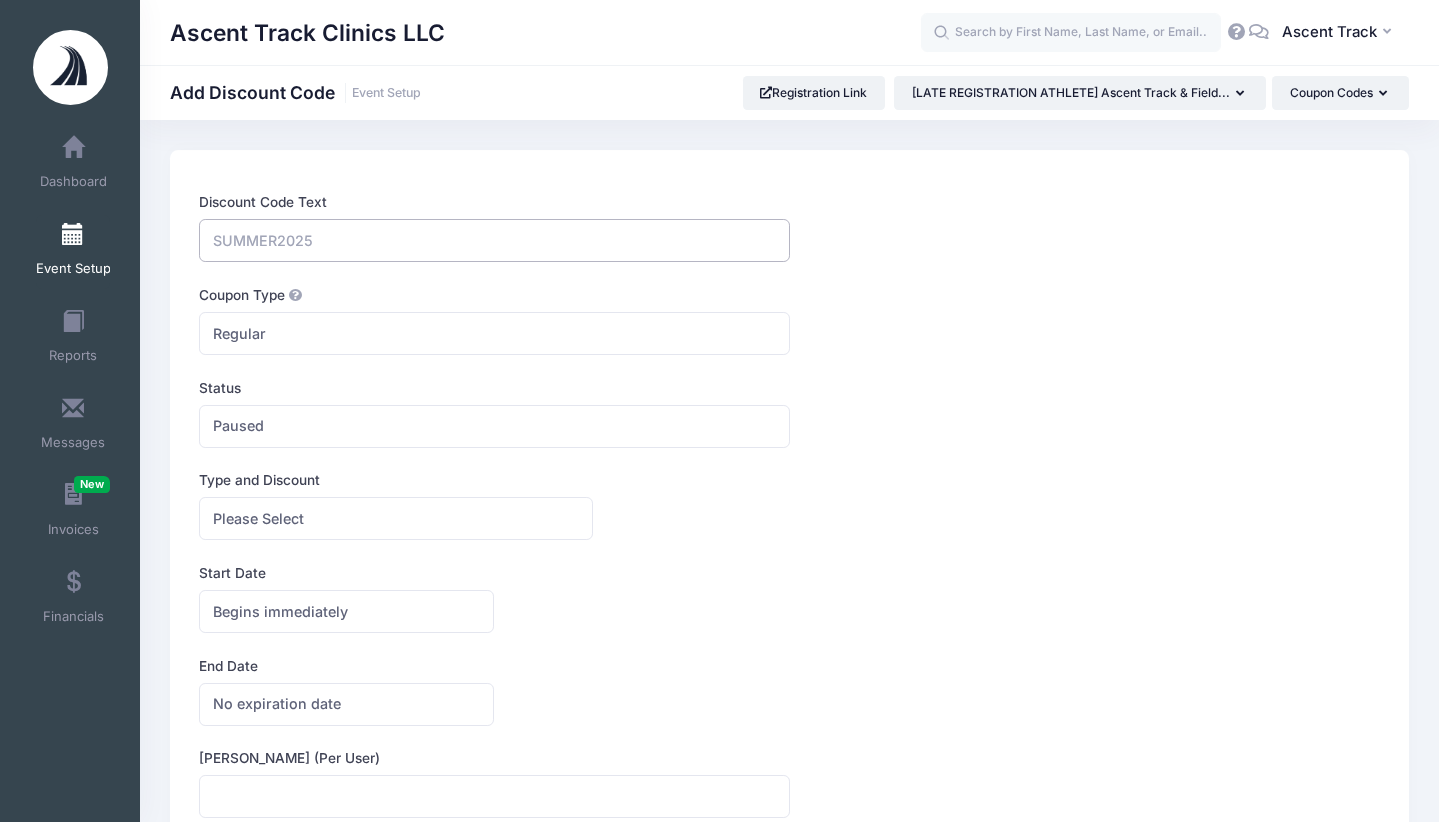 click on "Discount Code Text" at bounding box center (494, 240) 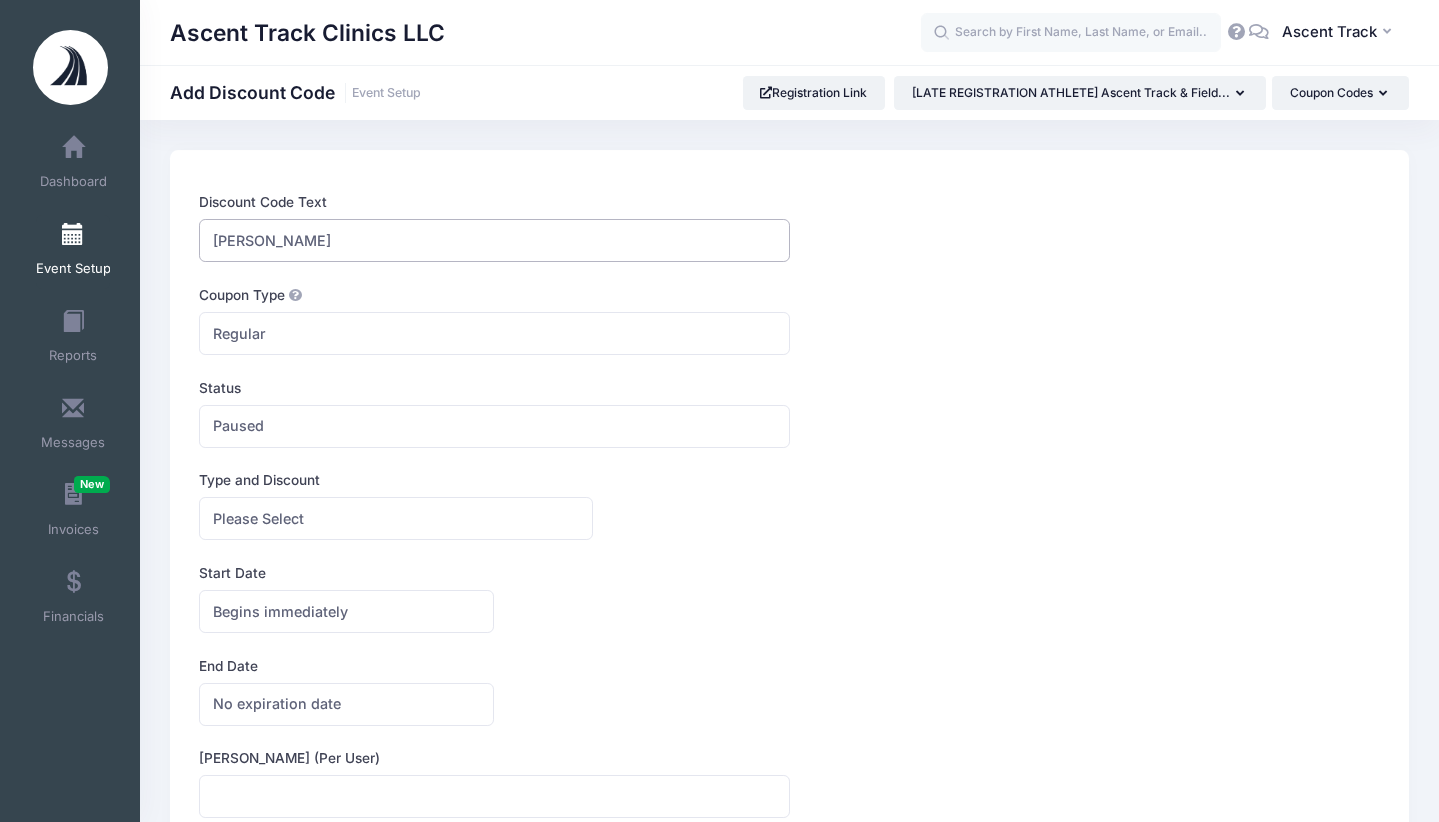 scroll, scrollTop: 199, scrollLeft: 0, axis: vertical 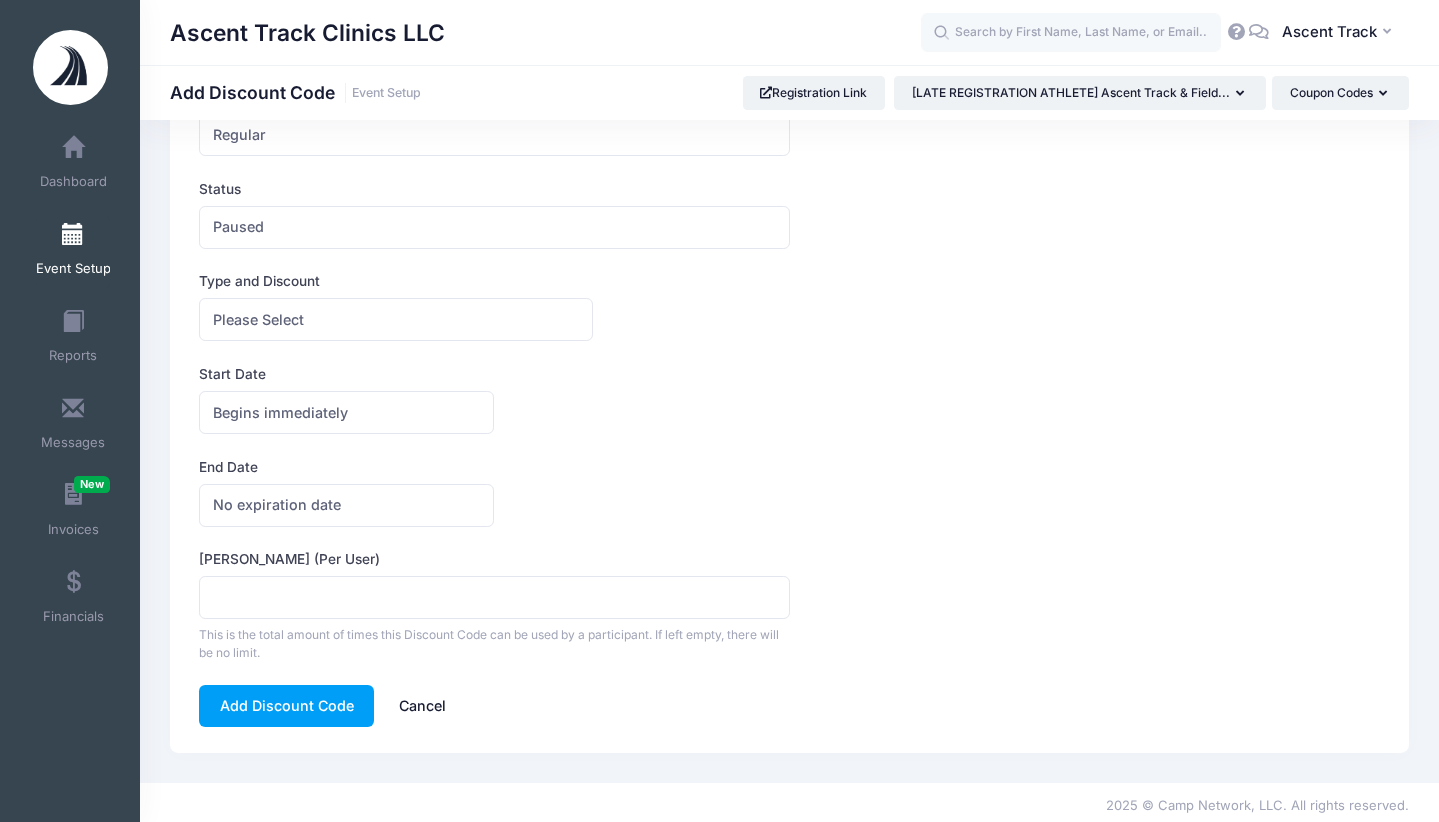 type on "[PERSON_NAME]" 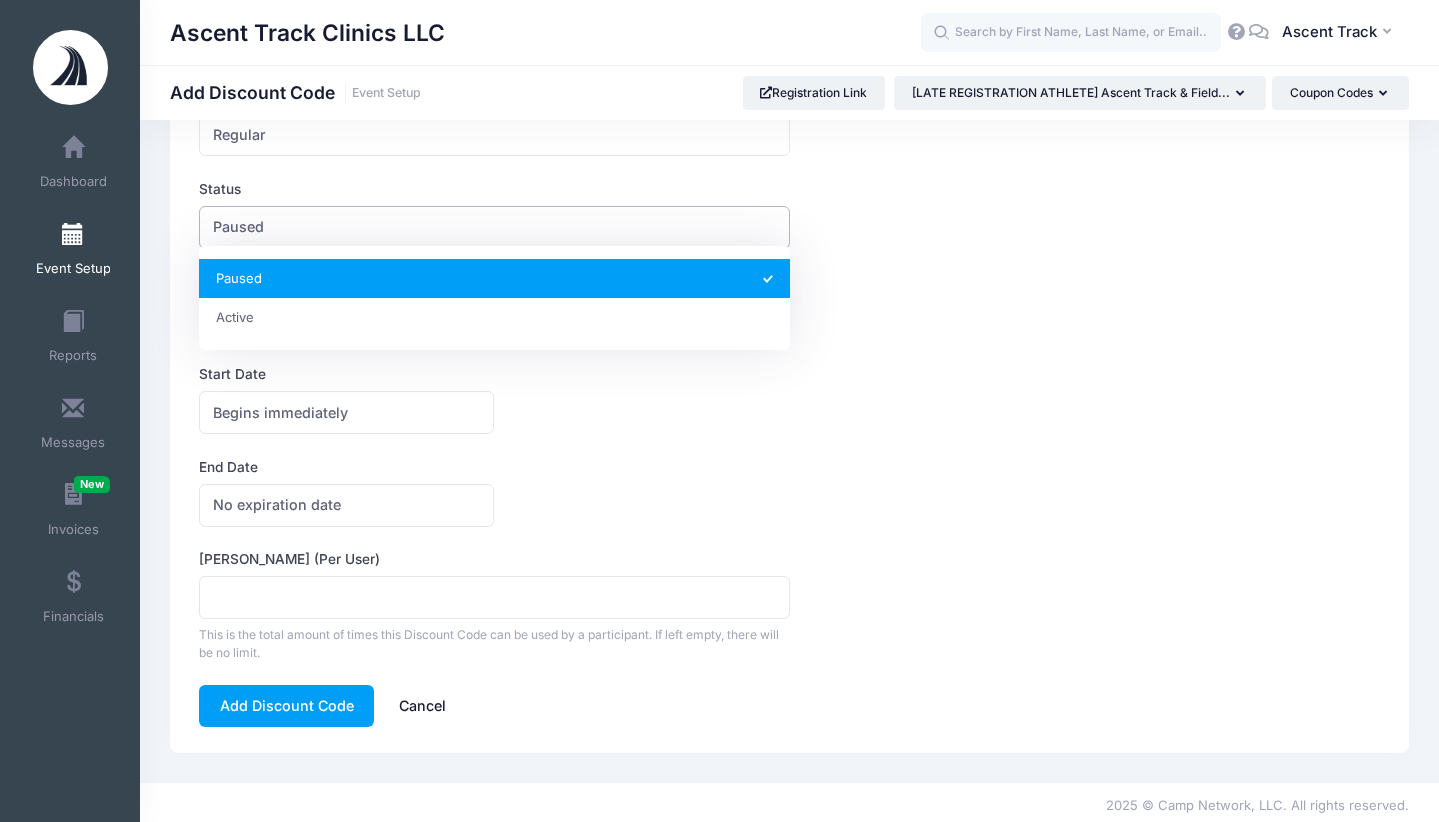 click on "Paused" at bounding box center (494, 227) 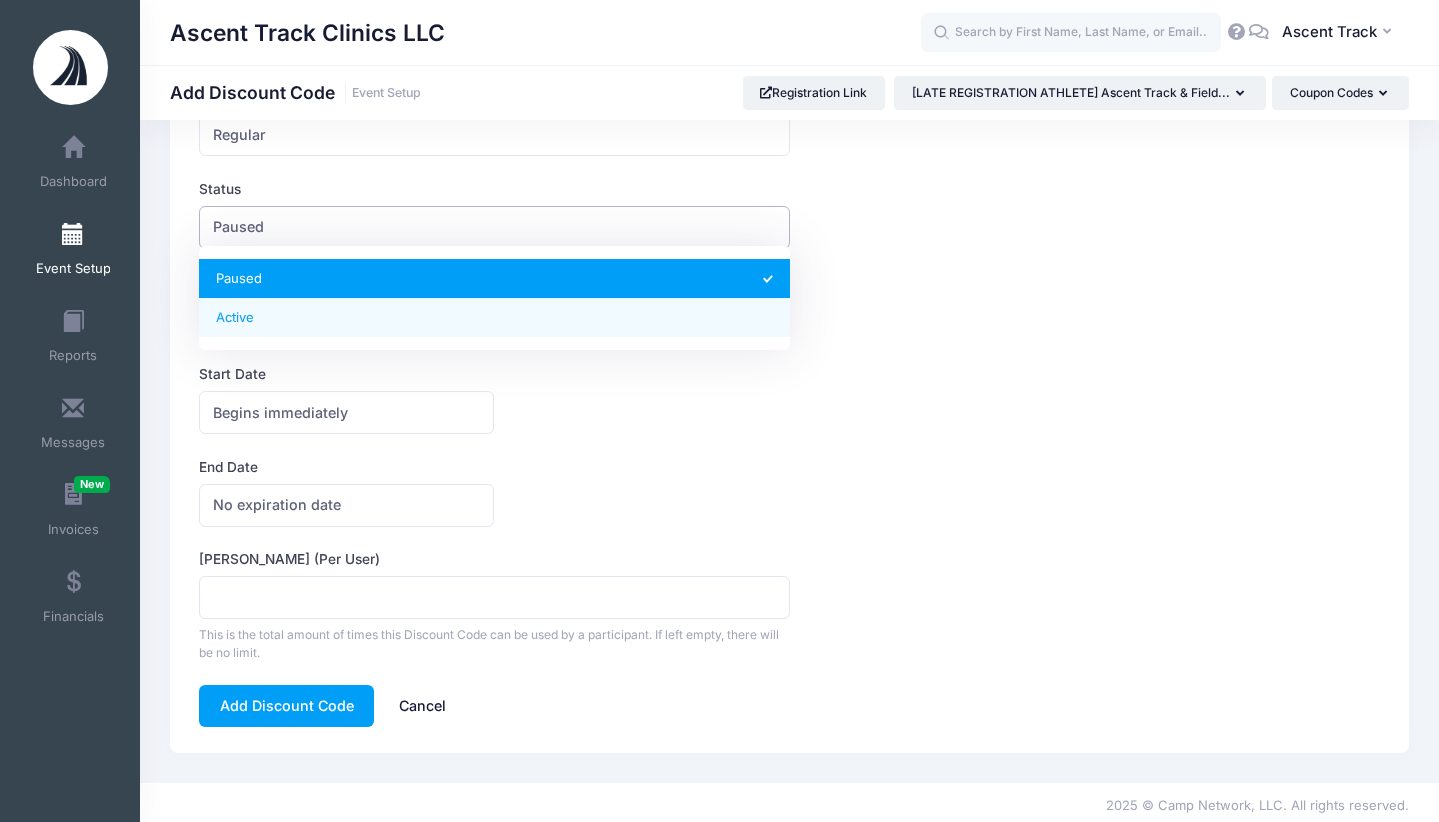 select on "1" 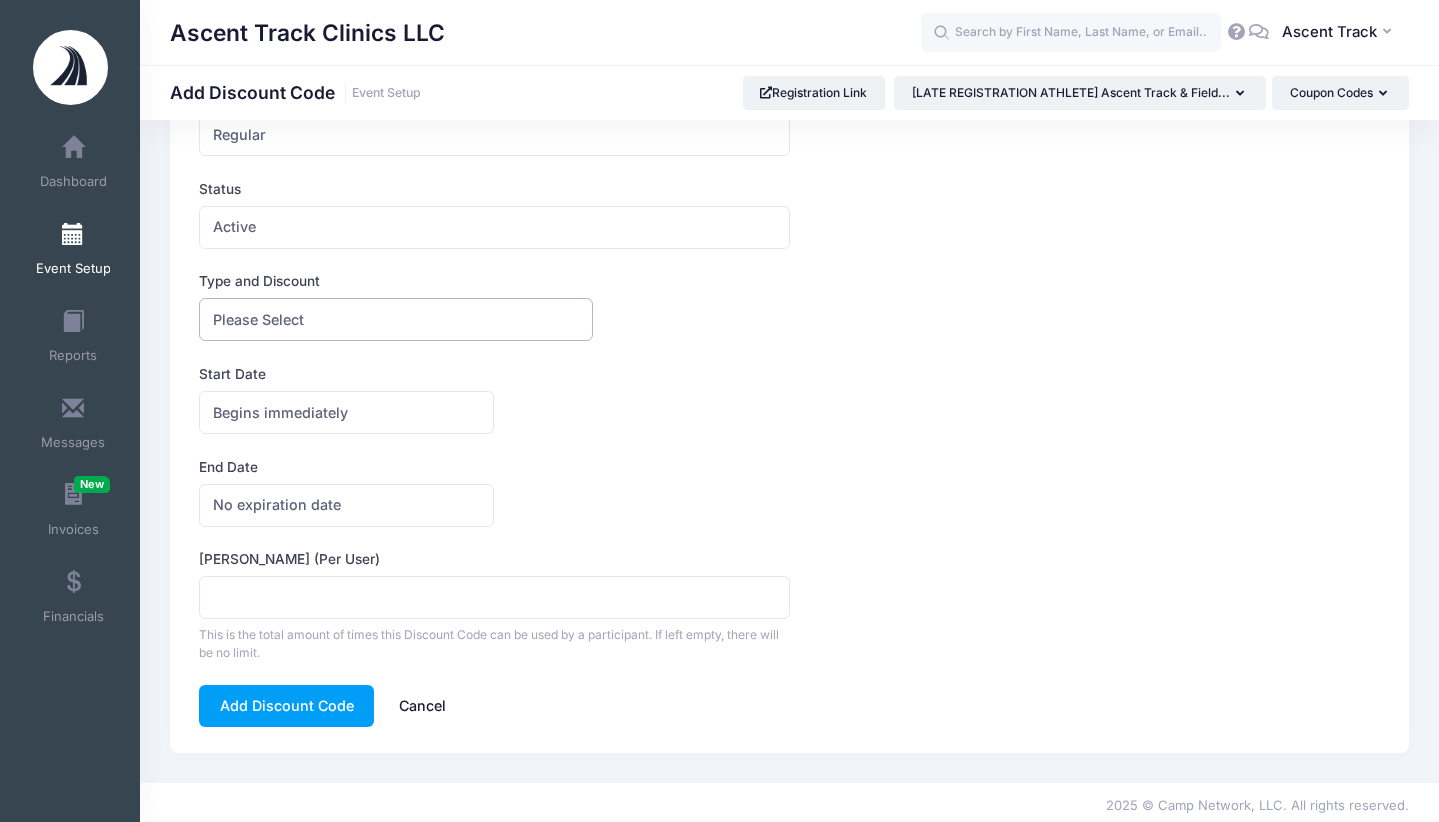 click on "Please Select" at bounding box center (396, 319) 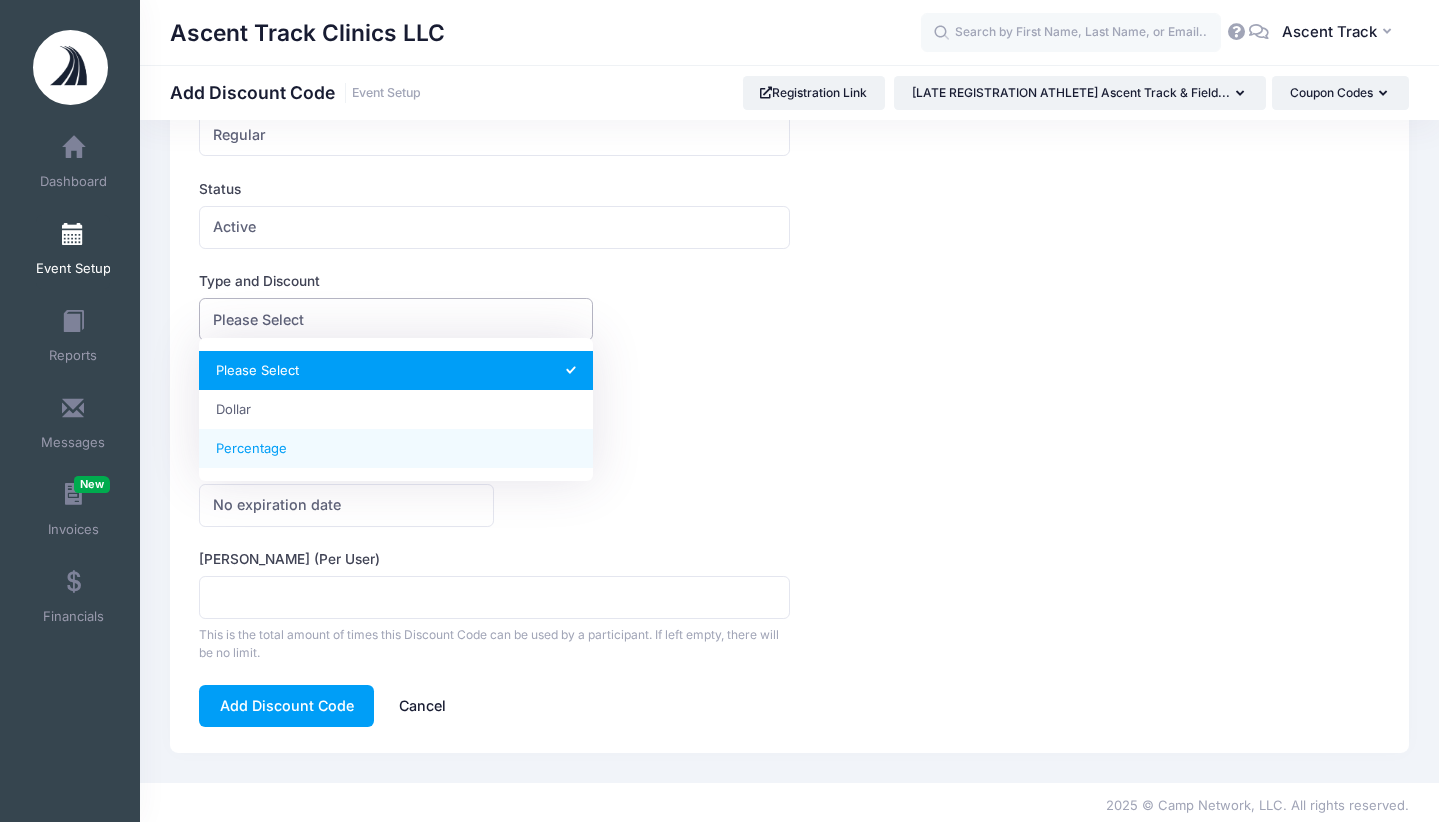 select on "2" 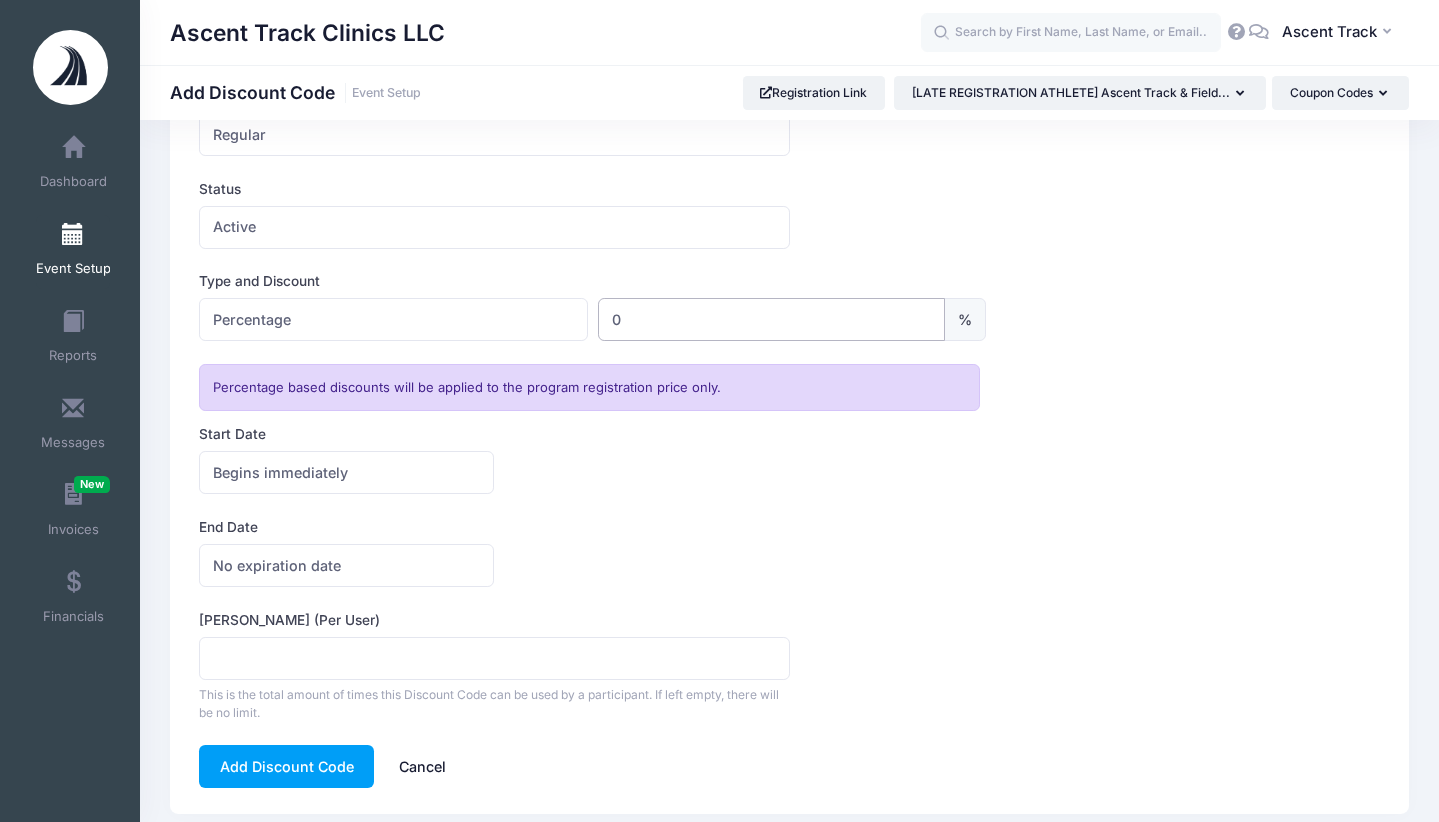 drag, startPoint x: 696, startPoint y: 316, endPoint x: 461, endPoint y: 302, distance: 235.41666 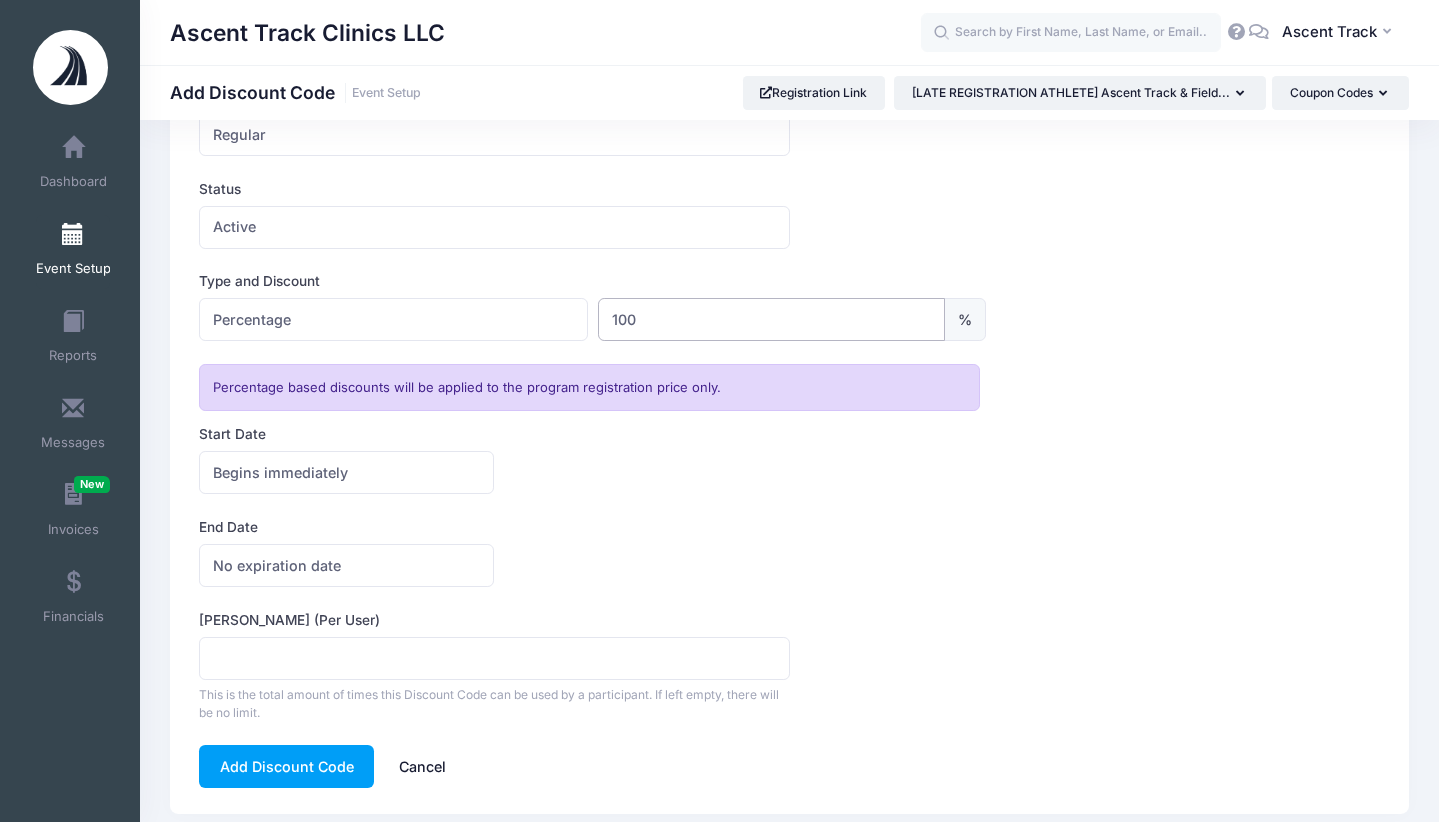 type on "100" 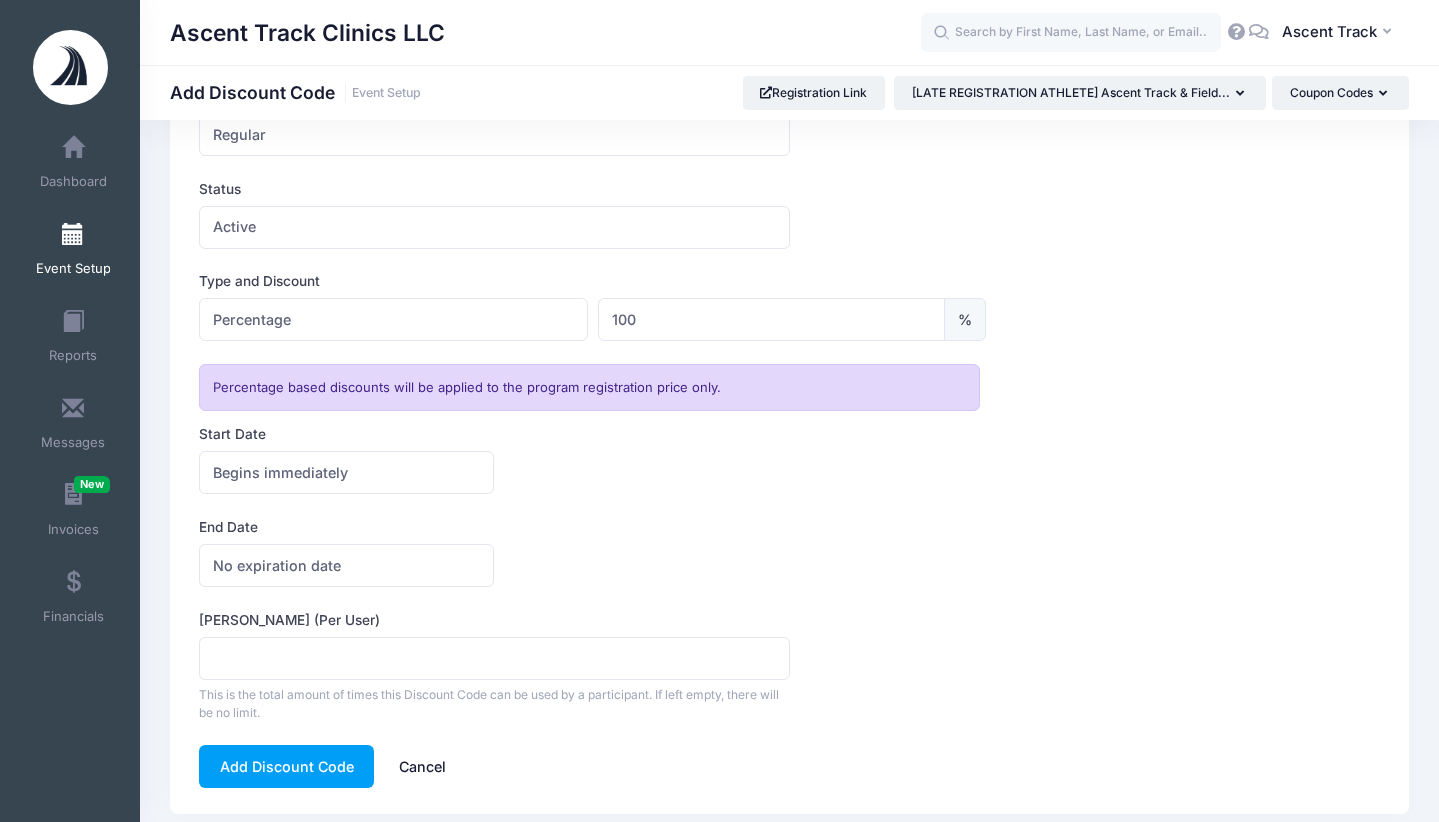 click on "Max Usage (Per User)
This is the total amount of times this Discount Code can be used by a participant. If left empty, there will be no limit." at bounding box center [789, 666] 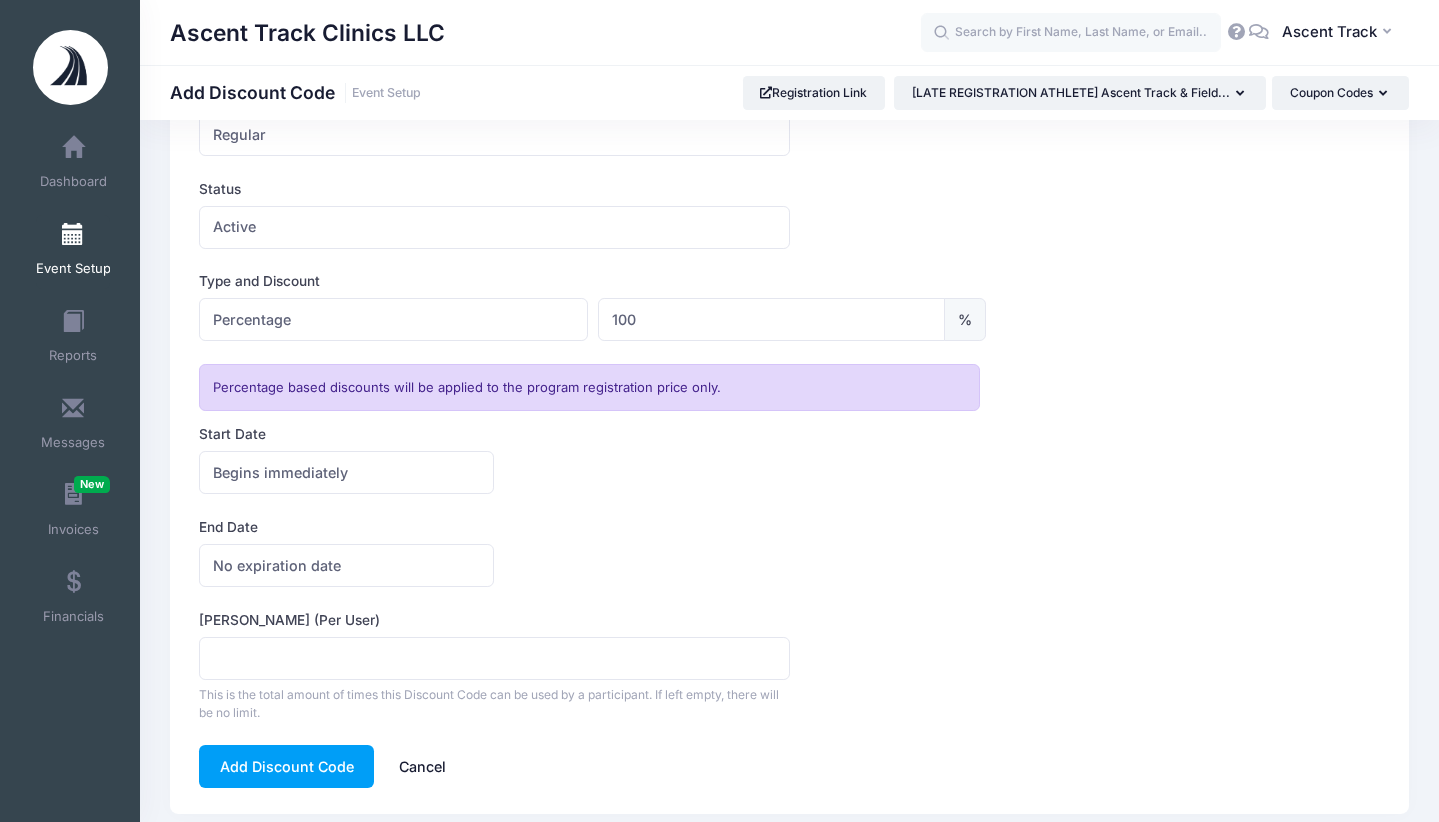 click on "Add Discount Code" at bounding box center (286, 766) 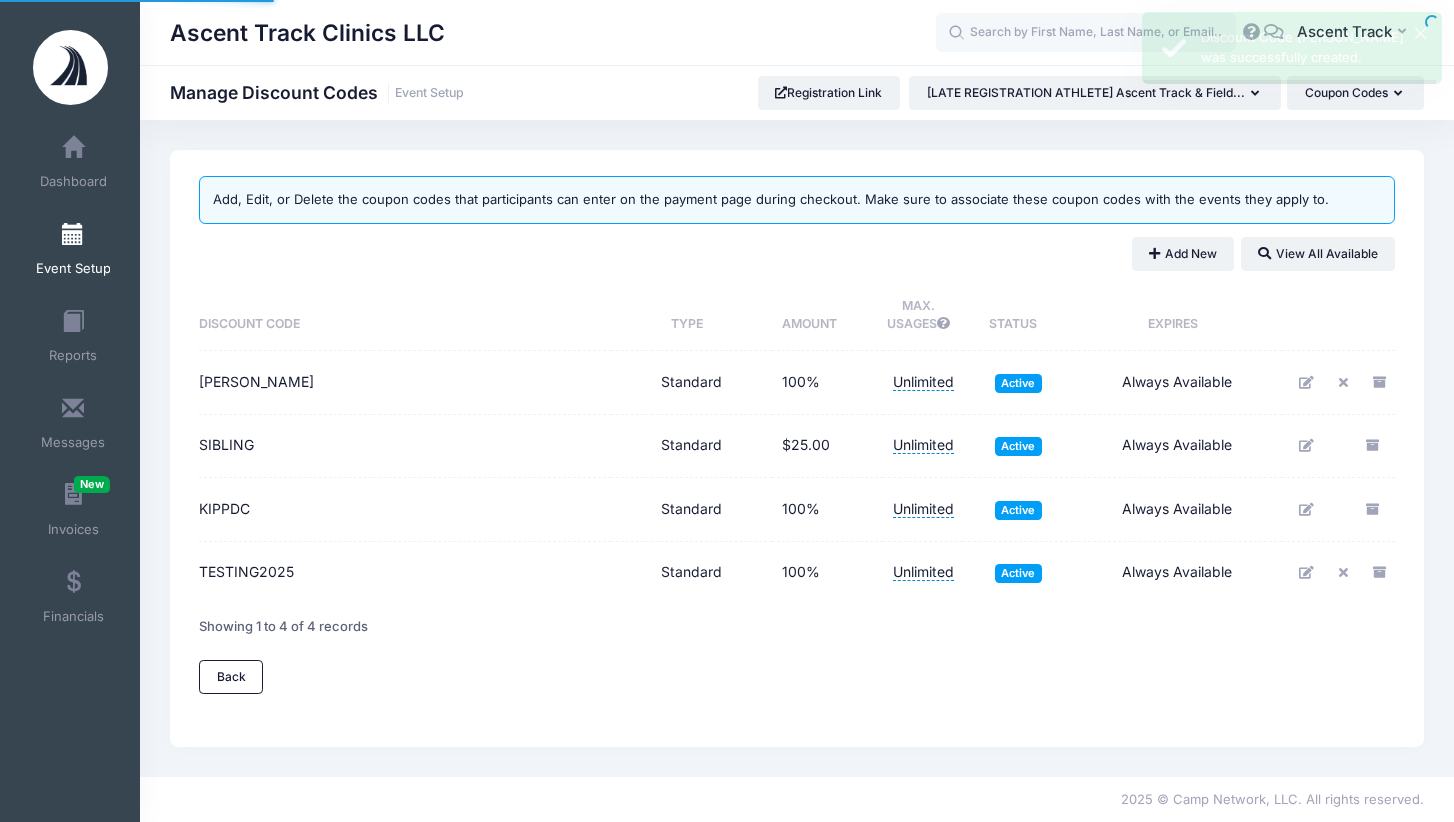 scroll, scrollTop: 0, scrollLeft: 0, axis: both 